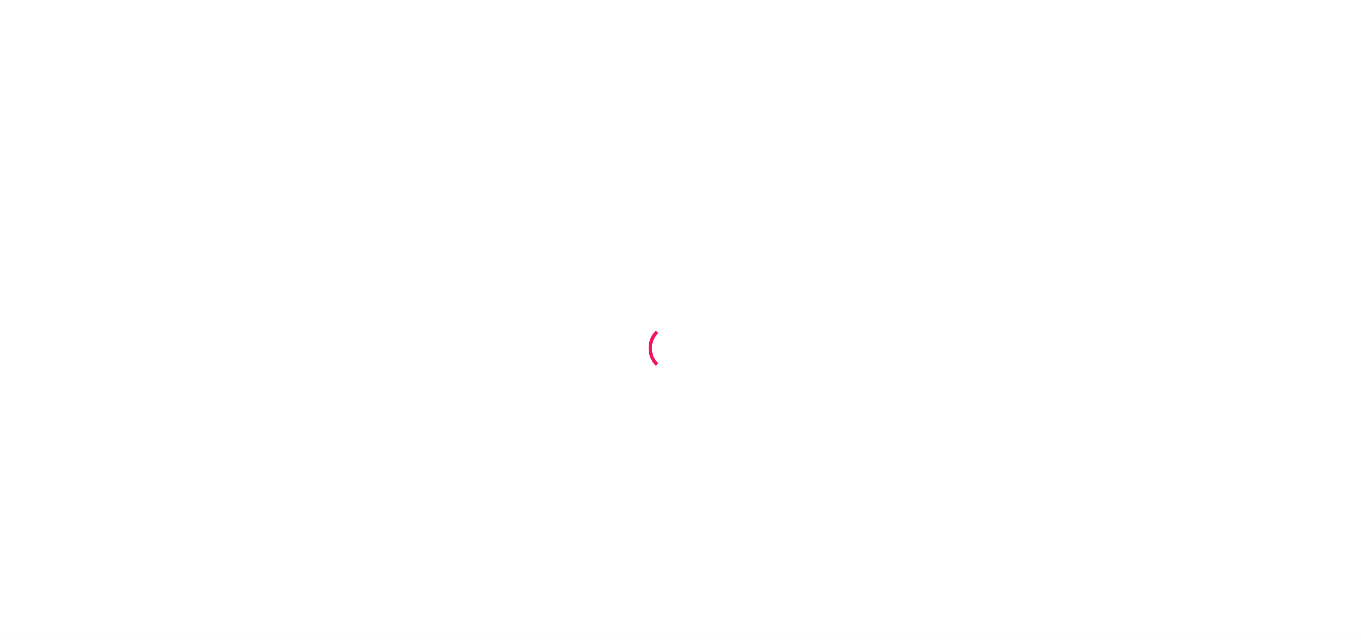 scroll, scrollTop: 0, scrollLeft: 0, axis: both 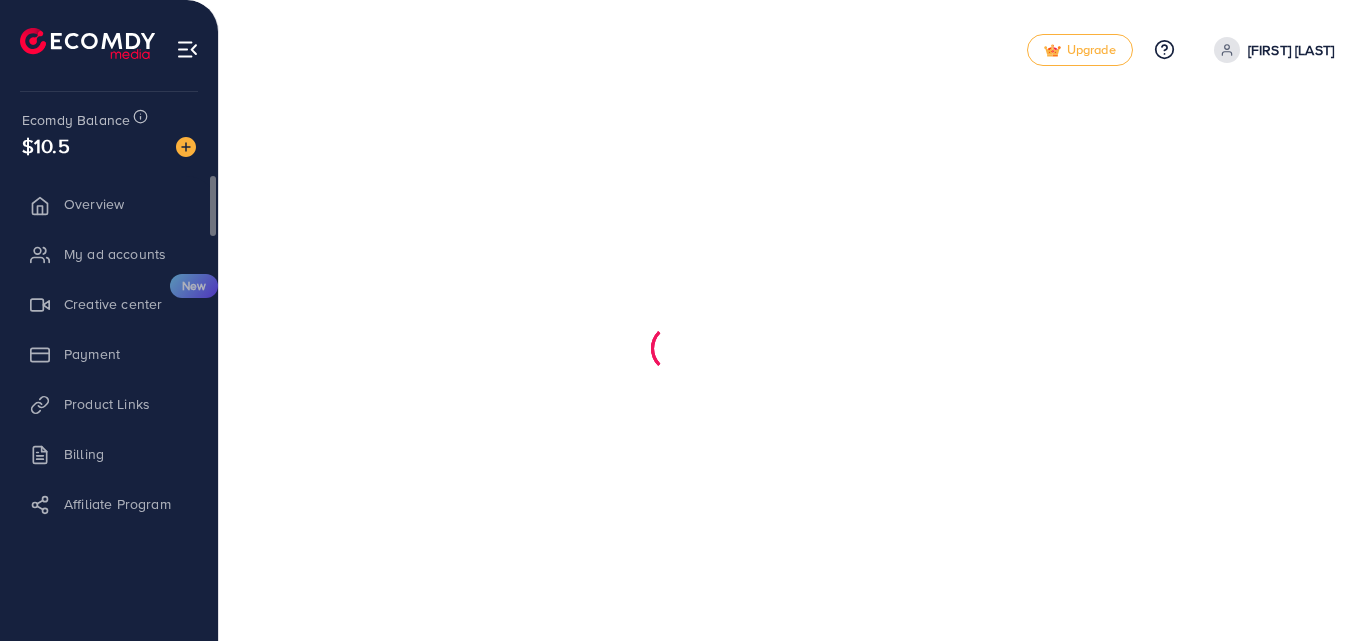click on "Billing" at bounding box center (109, 454) 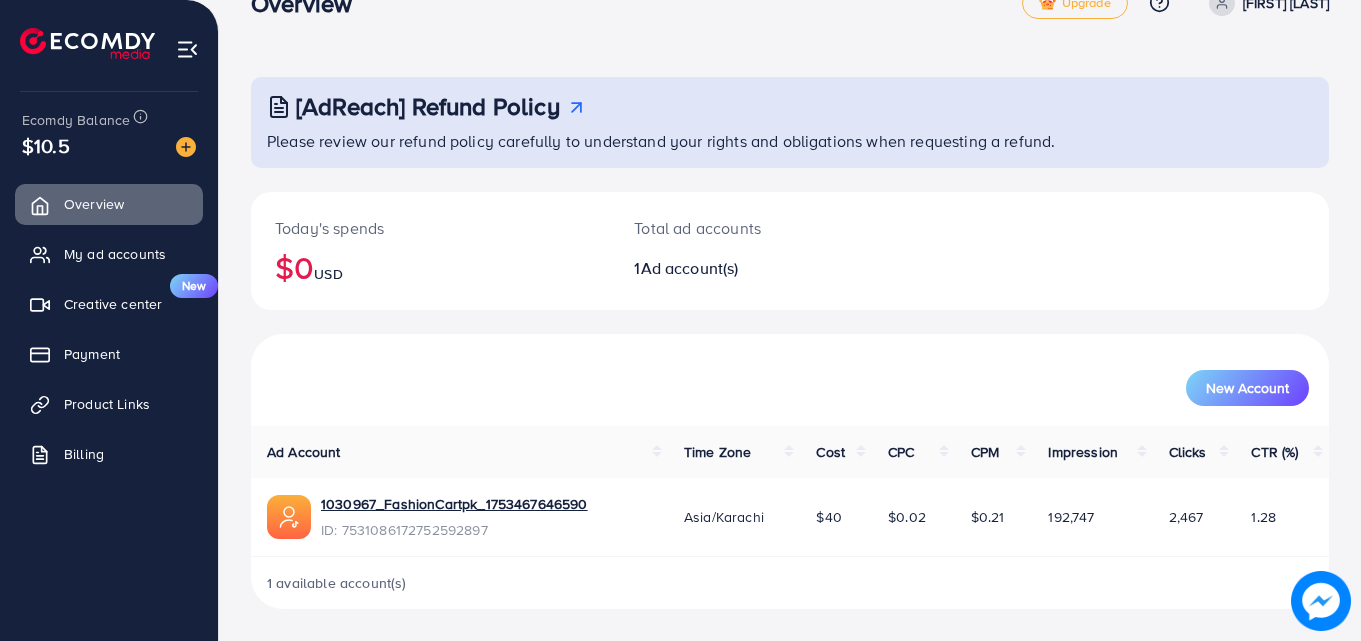 scroll, scrollTop: 0, scrollLeft: 0, axis: both 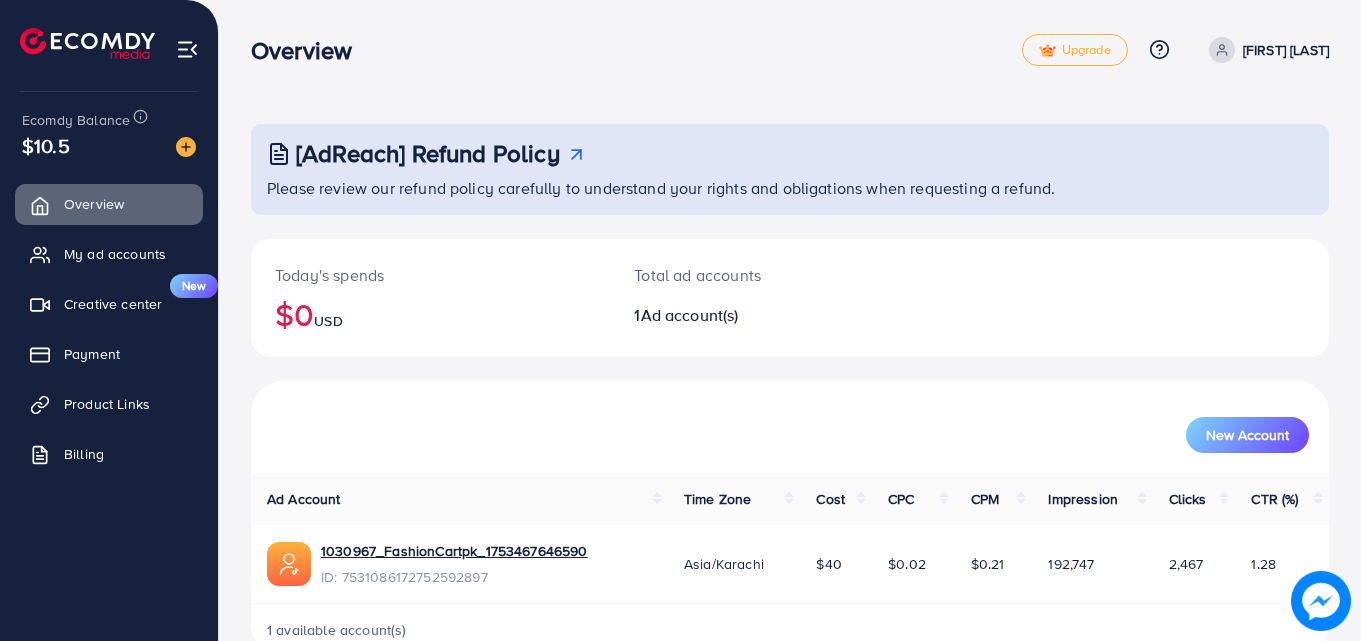 click on "Overview My ad accounts Creative center  New  Payment Product Links Billing" at bounding box center (109, 335) 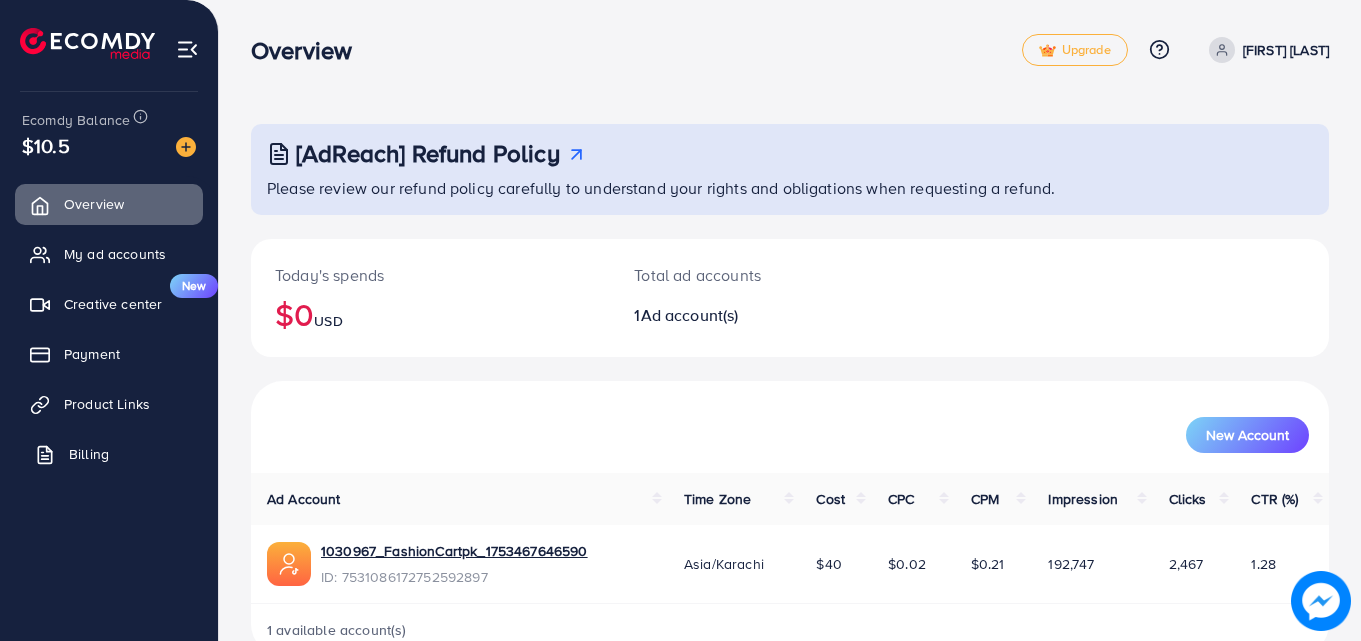 click on "Billing" at bounding box center [109, 454] 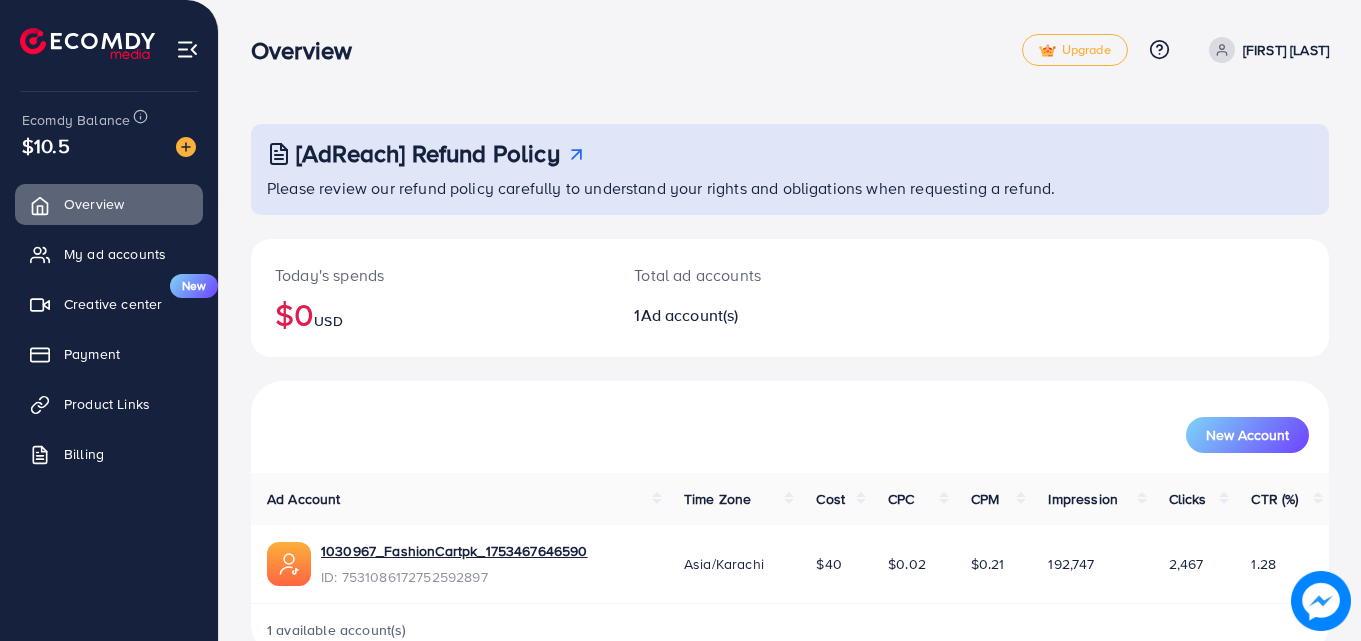 drag, startPoint x: 1358, startPoint y: 364, endPoint x: 1356, endPoint y: 406, distance: 42.047592 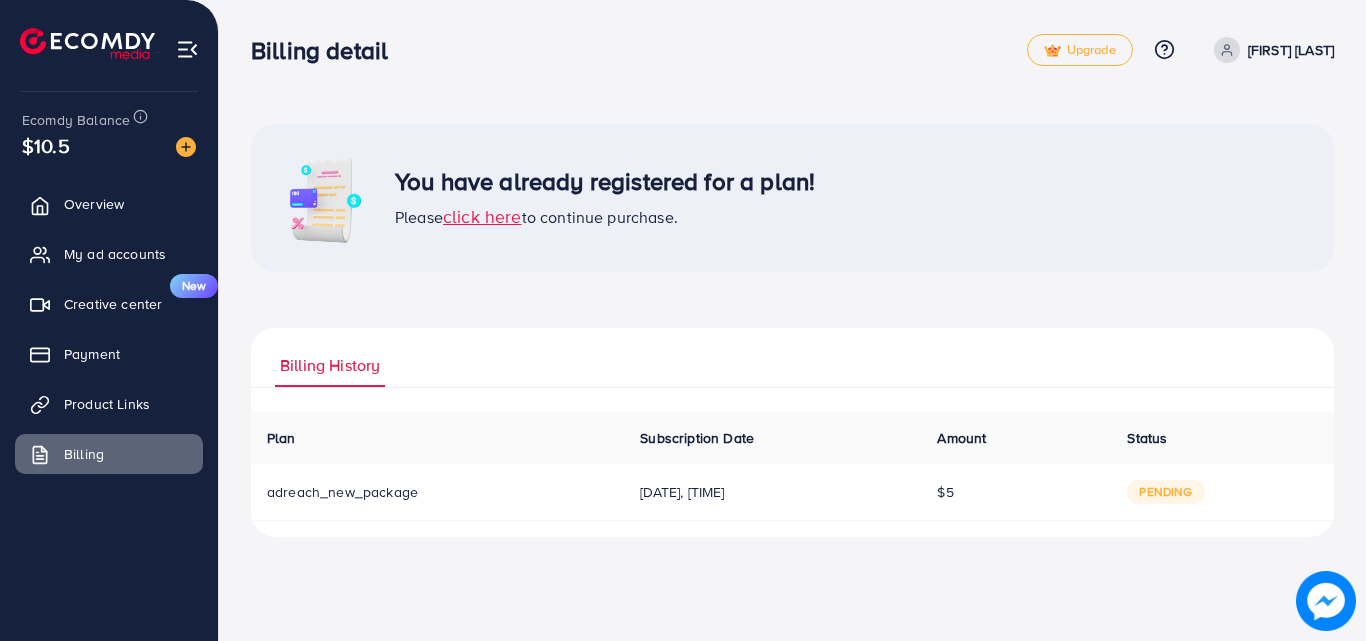 drag, startPoint x: 1365, startPoint y: 246, endPoint x: 1355, endPoint y: 337, distance: 91.5478 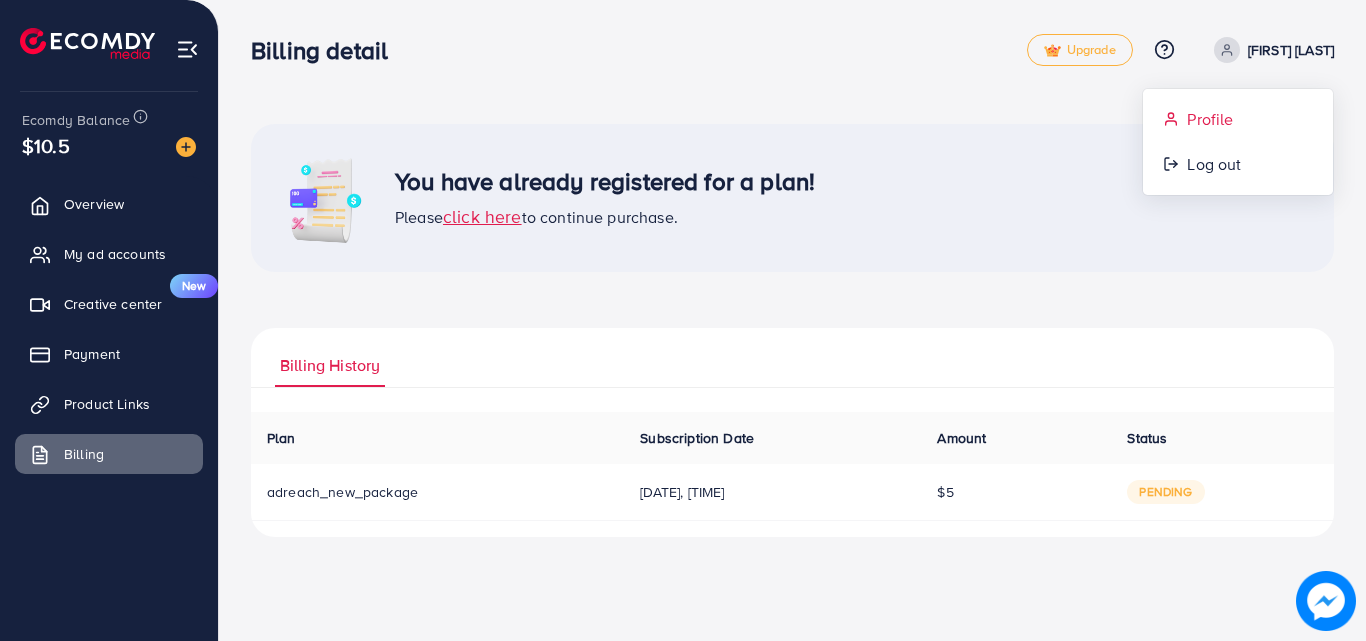 click on "Profile" at bounding box center [1238, 119] 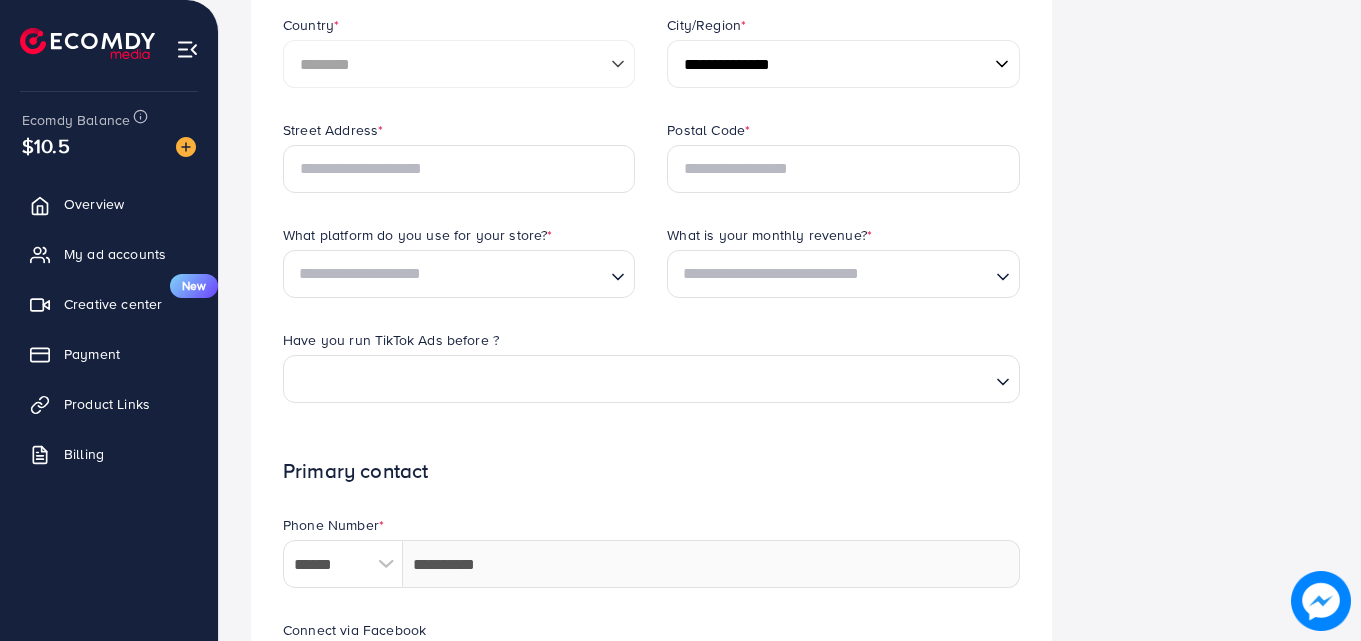 scroll, scrollTop: 520, scrollLeft: 0, axis: vertical 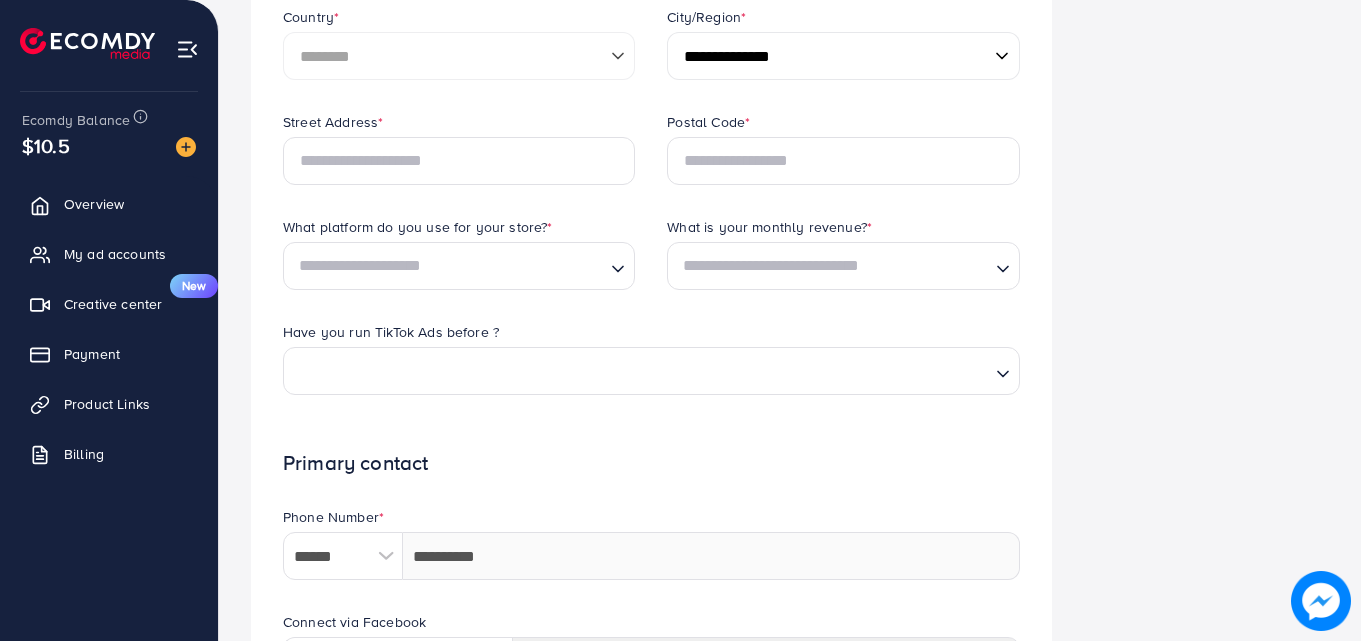 drag, startPoint x: 1357, startPoint y: 295, endPoint x: 1356, endPoint y: 424, distance: 129.00388 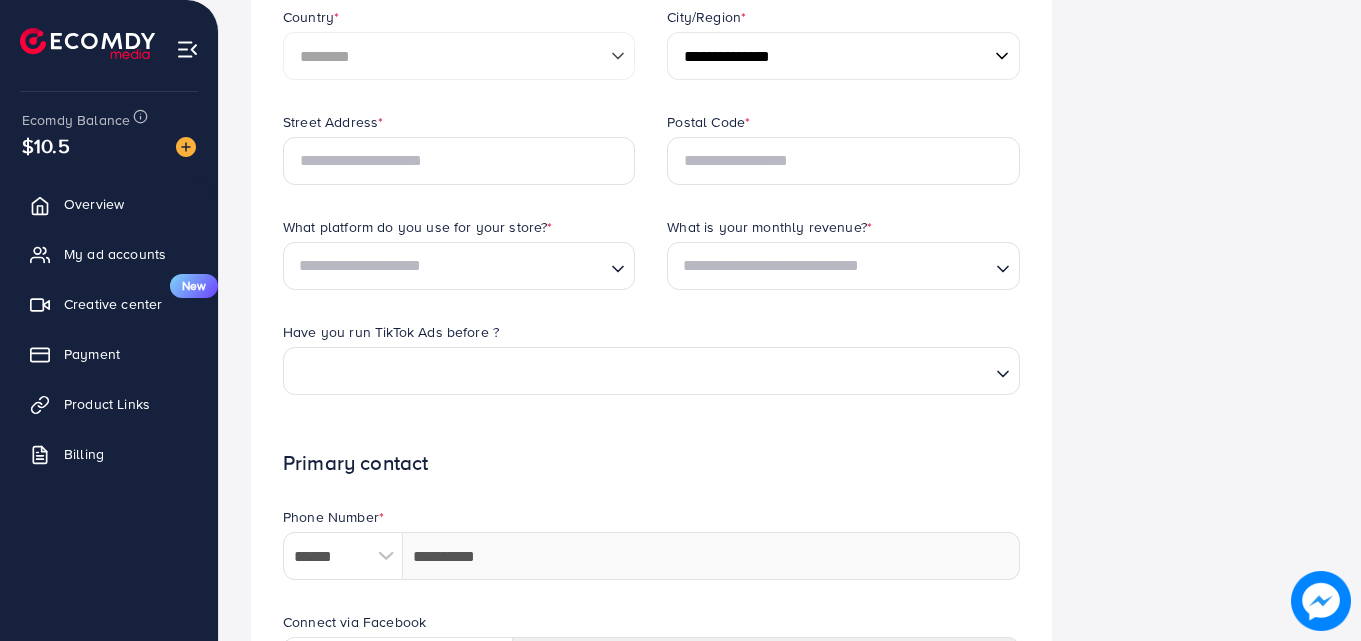 scroll, scrollTop: 938, scrollLeft: 0, axis: vertical 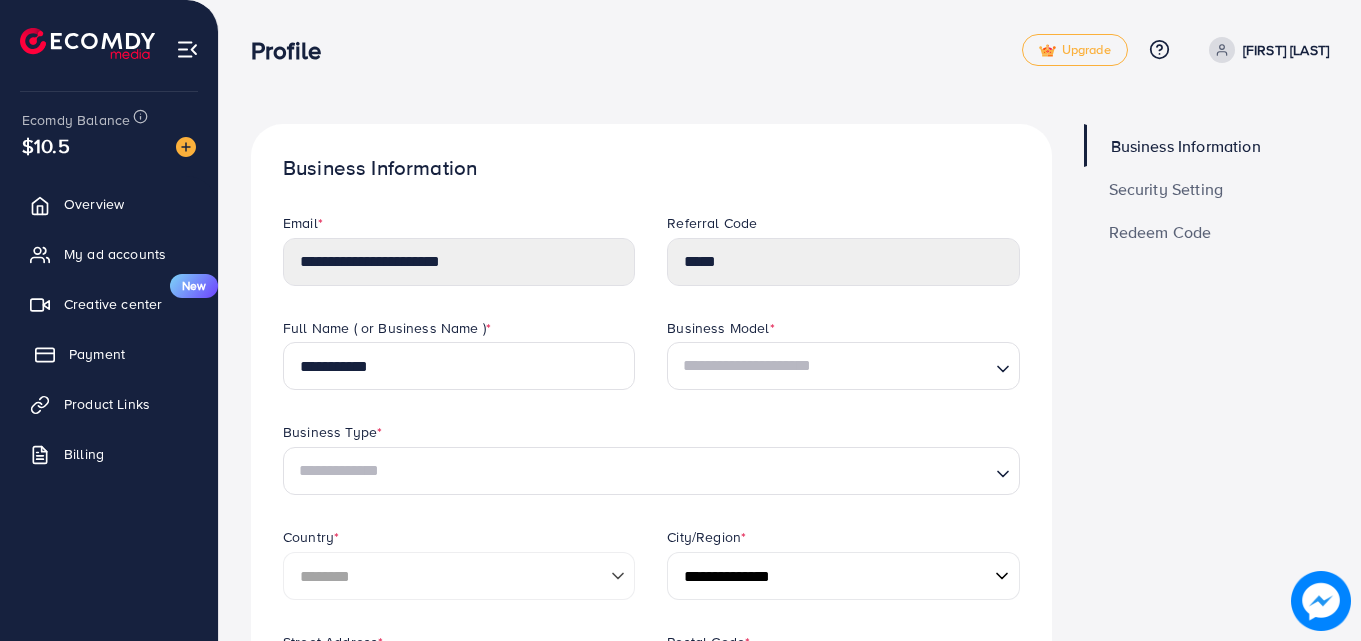 click on "Payment" at bounding box center (97, 354) 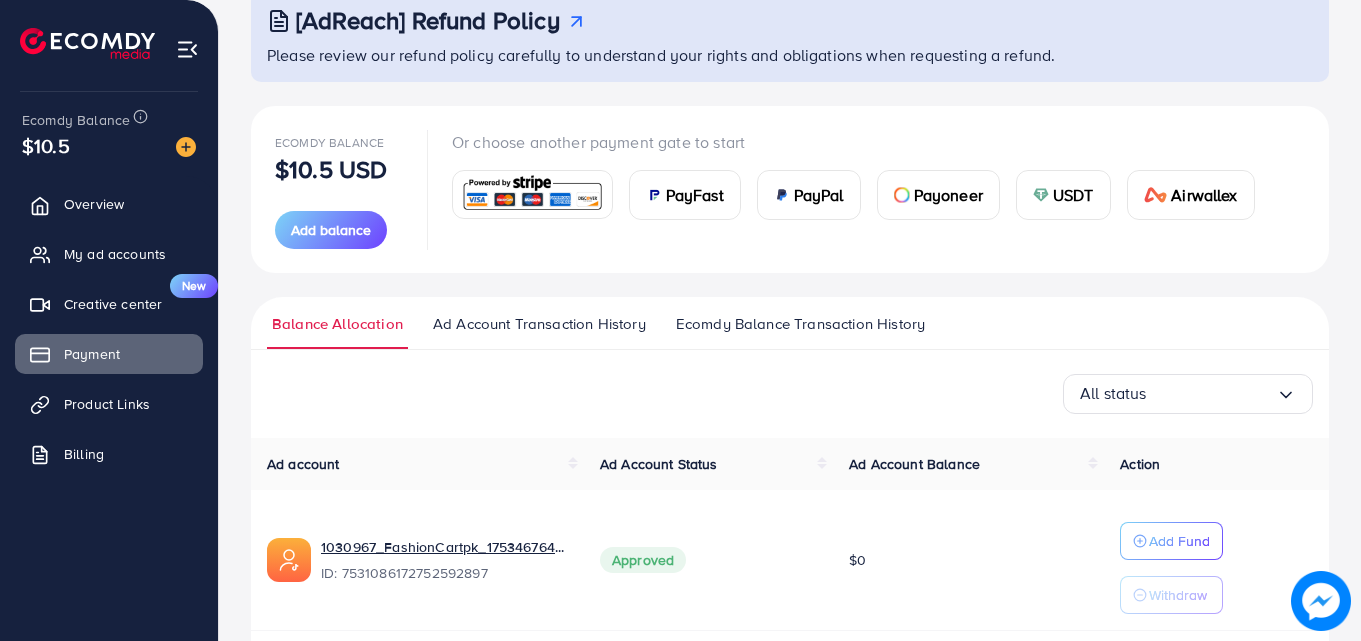 scroll, scrollTop: 150, scrollLeft: 0, axis: vertical 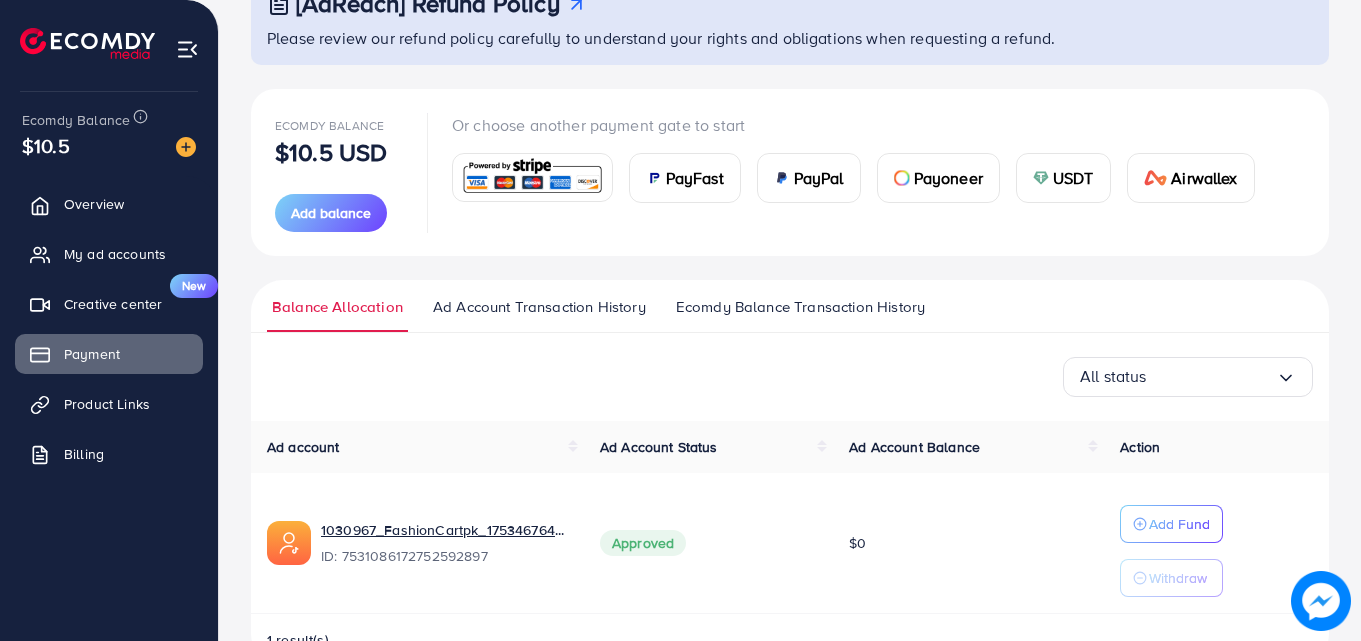 click on "[AdReach] Refund Policy   Please review our refund policy carefully to understand your rights and obligations when requesting a refund.  Ecomdy Balance  $10.5 USD   Add balance   Or choose another payment gate to start   PayFast   PayPal   Payoneer   USDT   Airwallex   Refund request form   Please choose the same payment method as the one you used to deposit.   Requested amount  * $  Max   Refund reason  *           Loading...      Detail reason  *  Receiving method  *           Loading...      I have read and accepted the  terms of service  Cancel   Next  Balance Allocation  Ad Account Transaction History   Ecomdy Balance Transaction History
All status
Loading...                   Ad account Ad Account Status Ad Account Balance Action            1030967_FashionCartpk_1753467646590  ID: 7531086172752592897  Approved   $0   Add Fund   Withdraw          1 result(s)
All status
Loading...     Select transaction date               Ad Account" at bounding box center [790, 274] 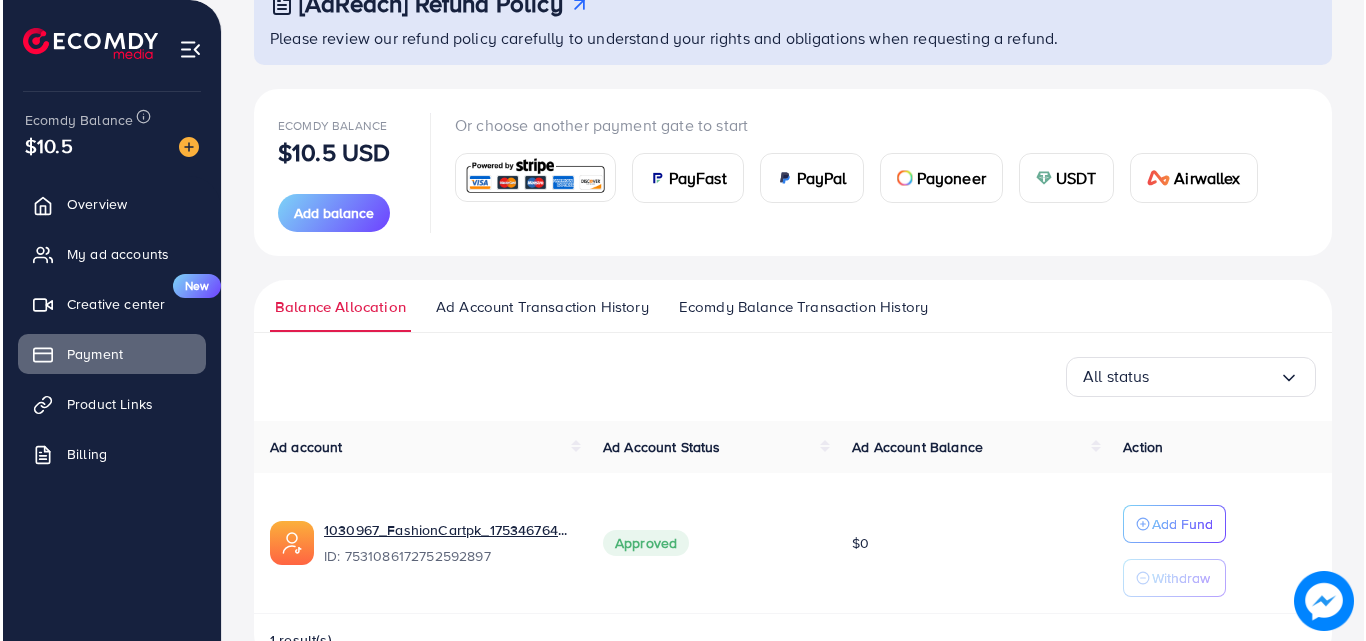 scroll, scrollTop: 207, scrollLeft: 0, axis: vertical 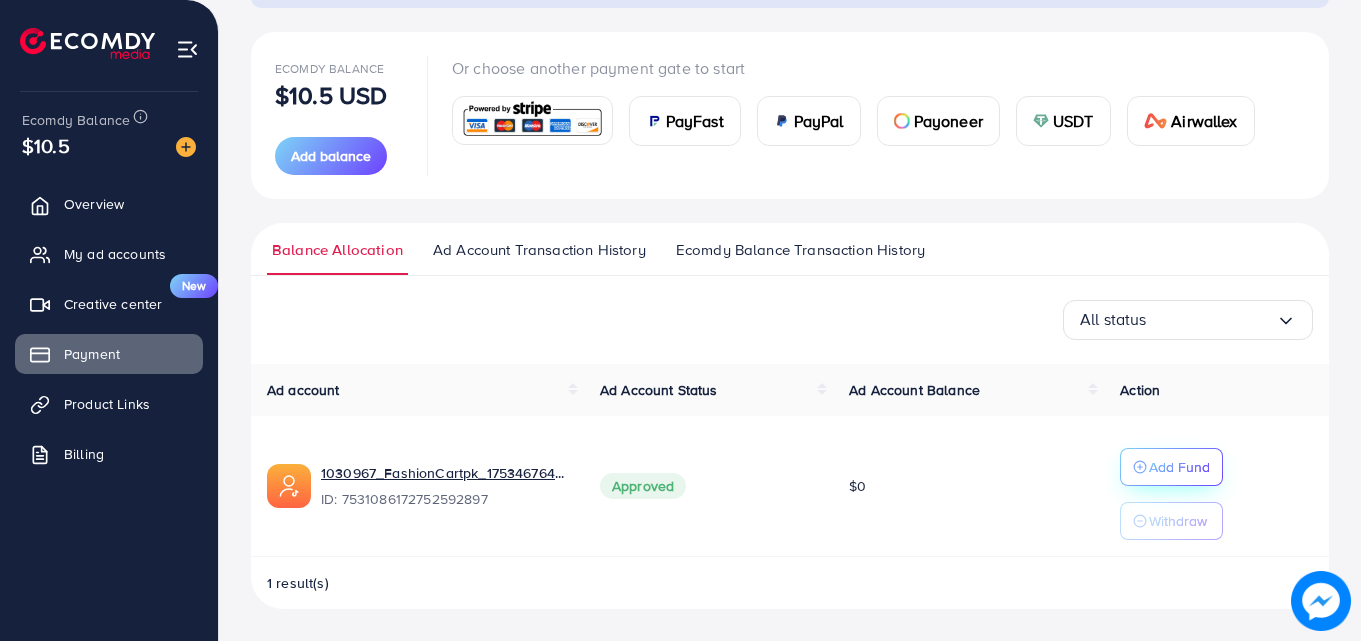 click on "Add Fund" at bounding box center (1171, 467) 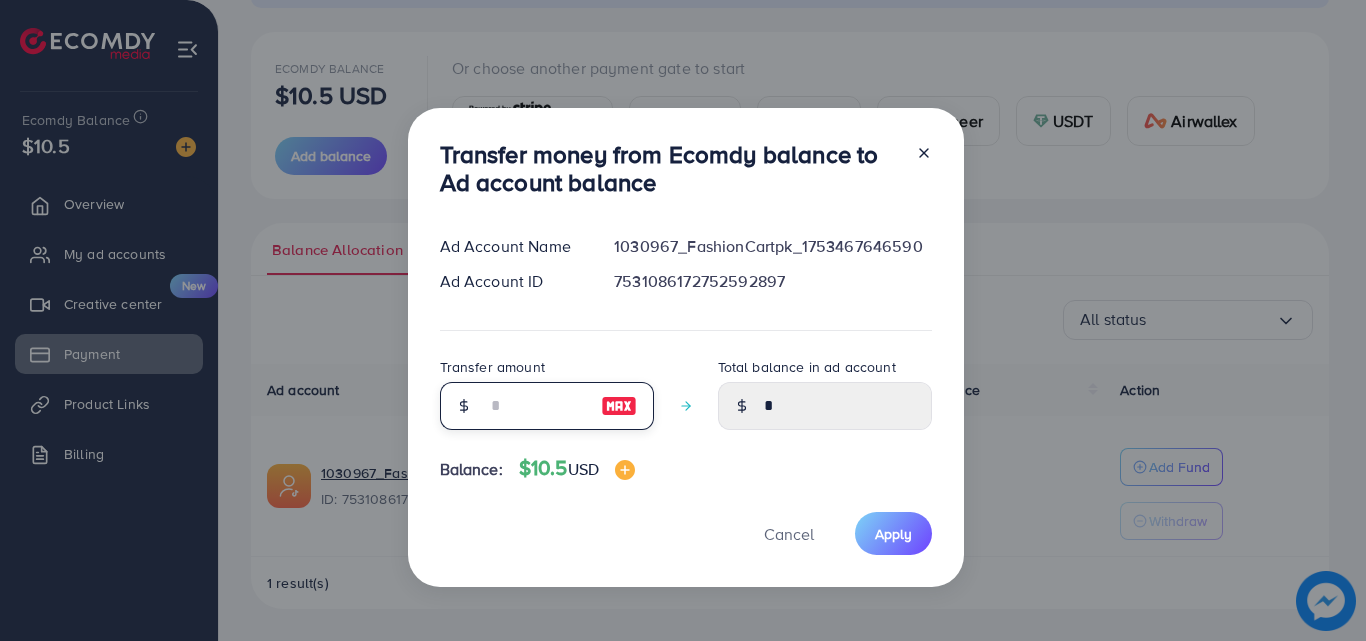 click at bounding box center (536, 406) 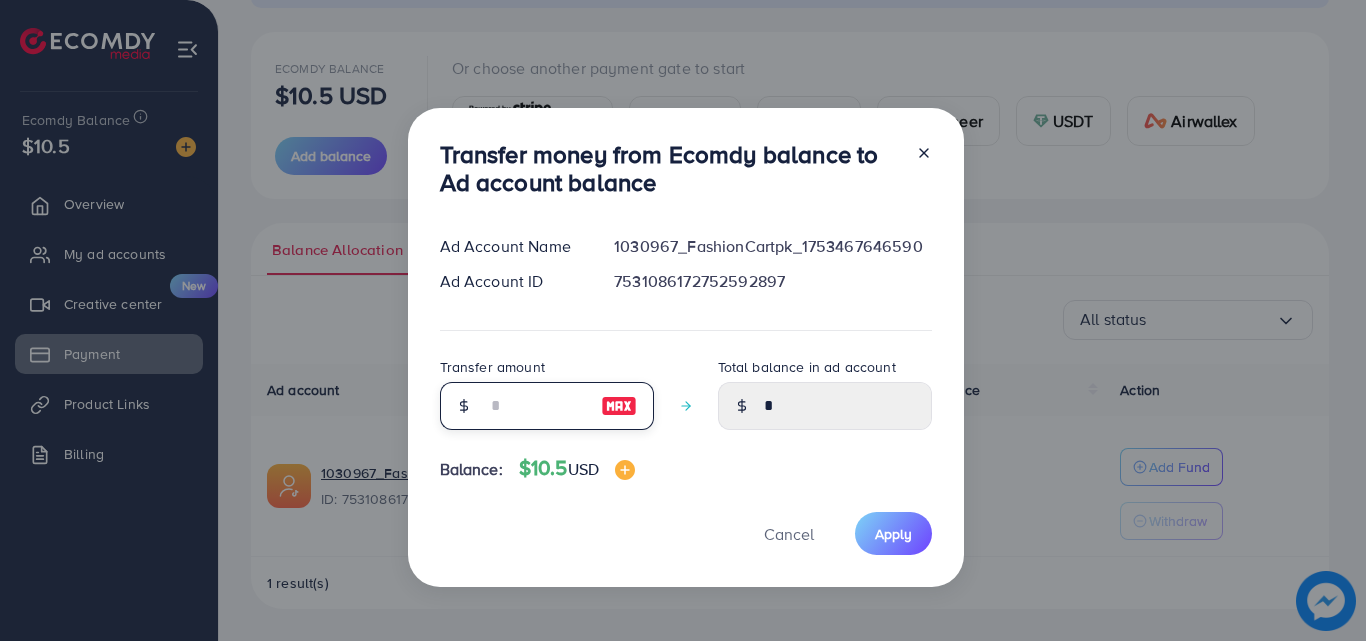 type on "*" 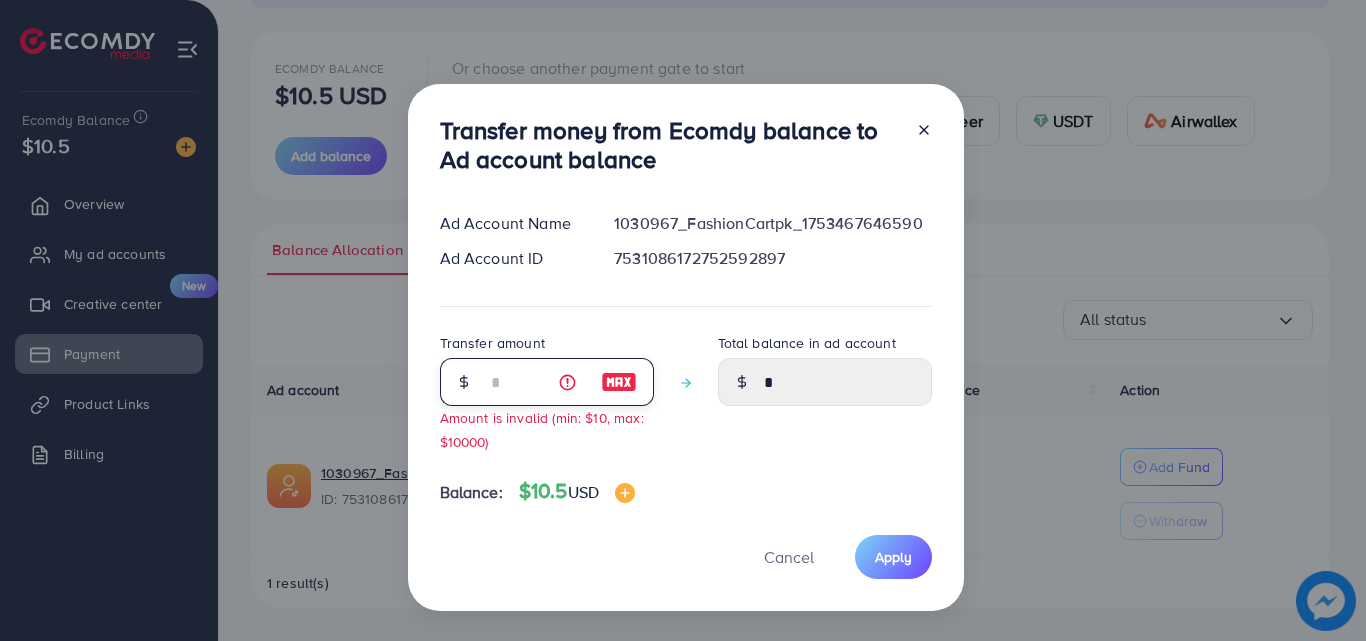 type on "****" 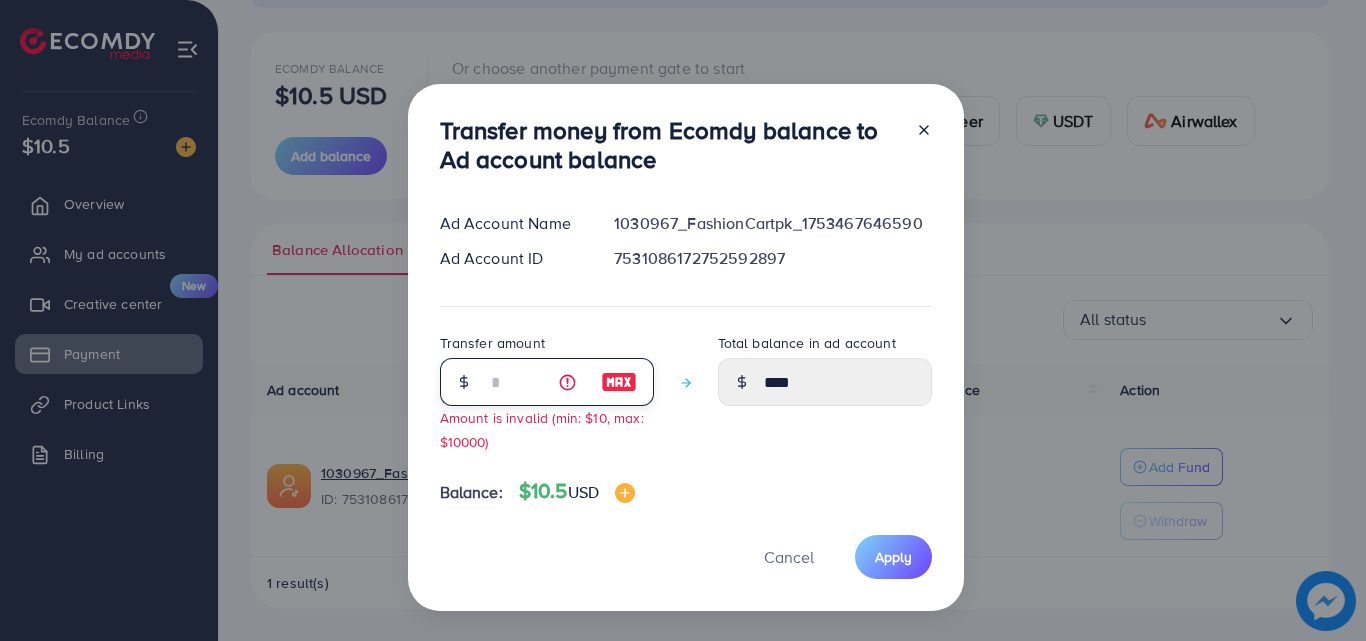type on "**" 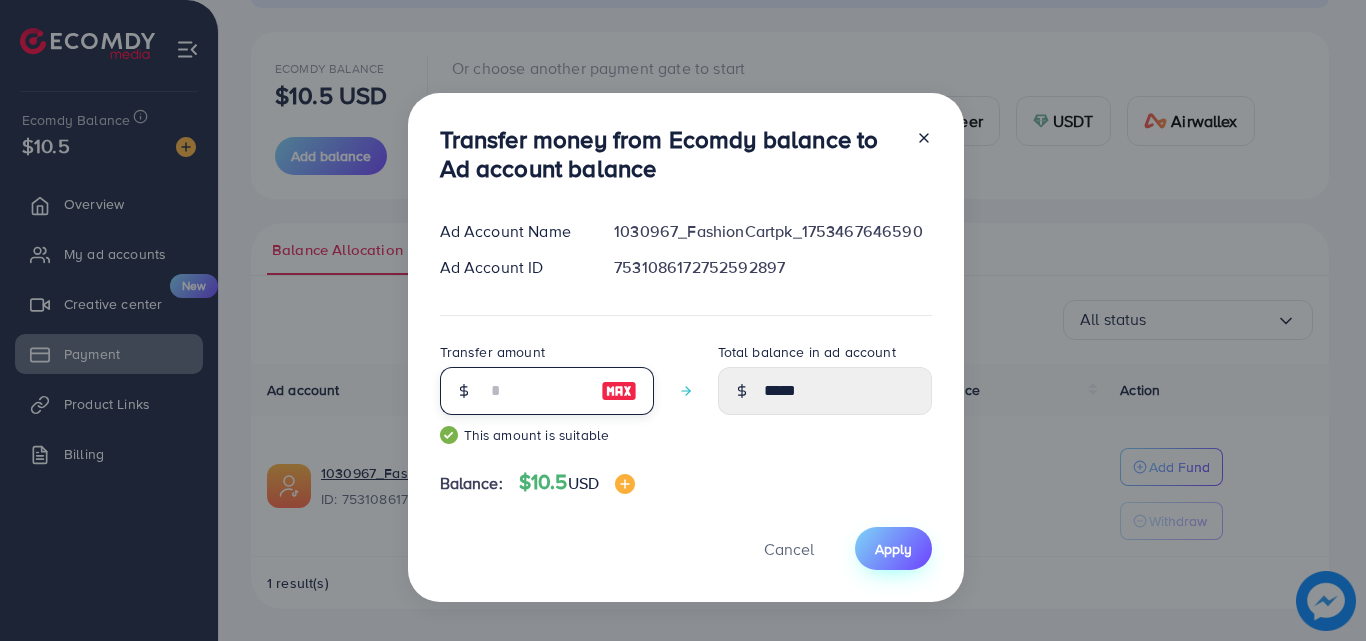 type on "**" 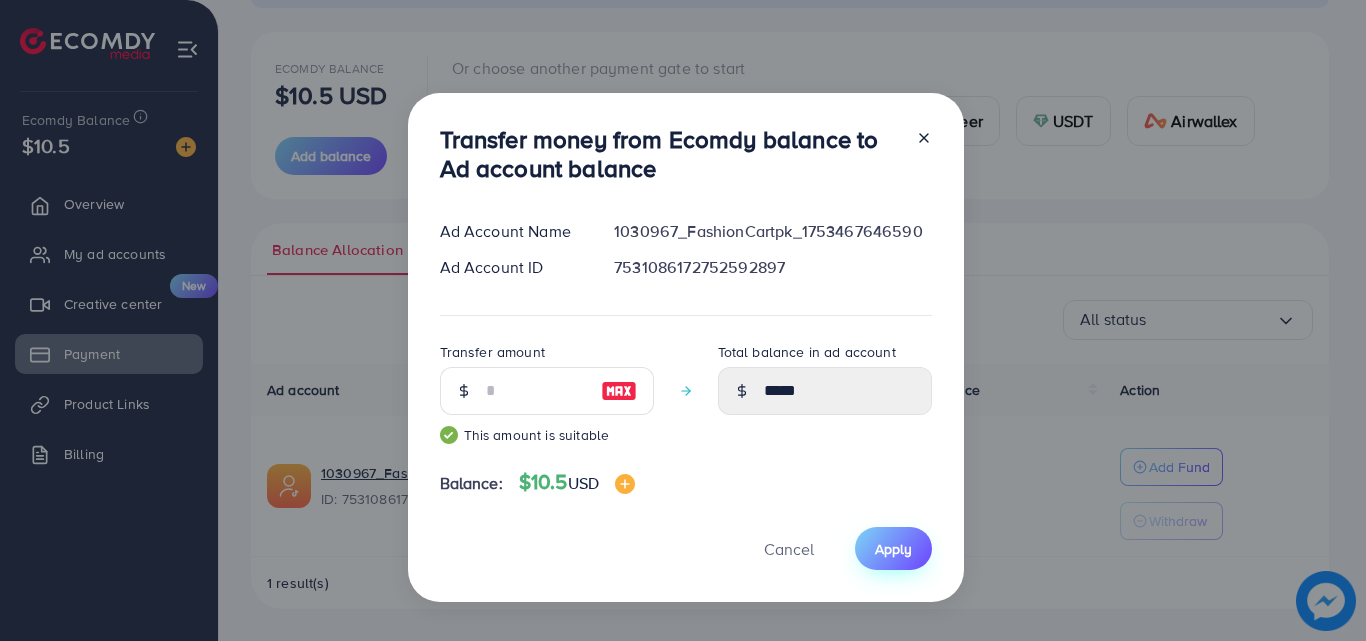 click on "Apply" at bounding box center (893, 549) 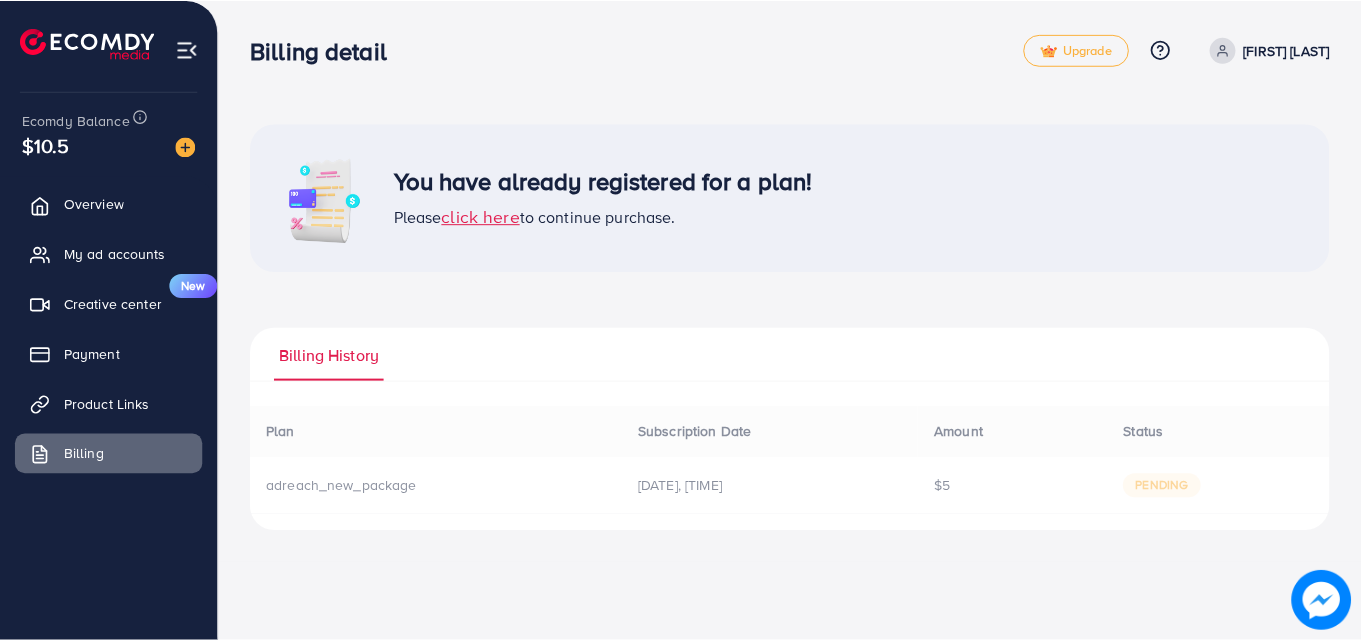scroll, scrollTop: 0, scrollLeft: 0, axis: both 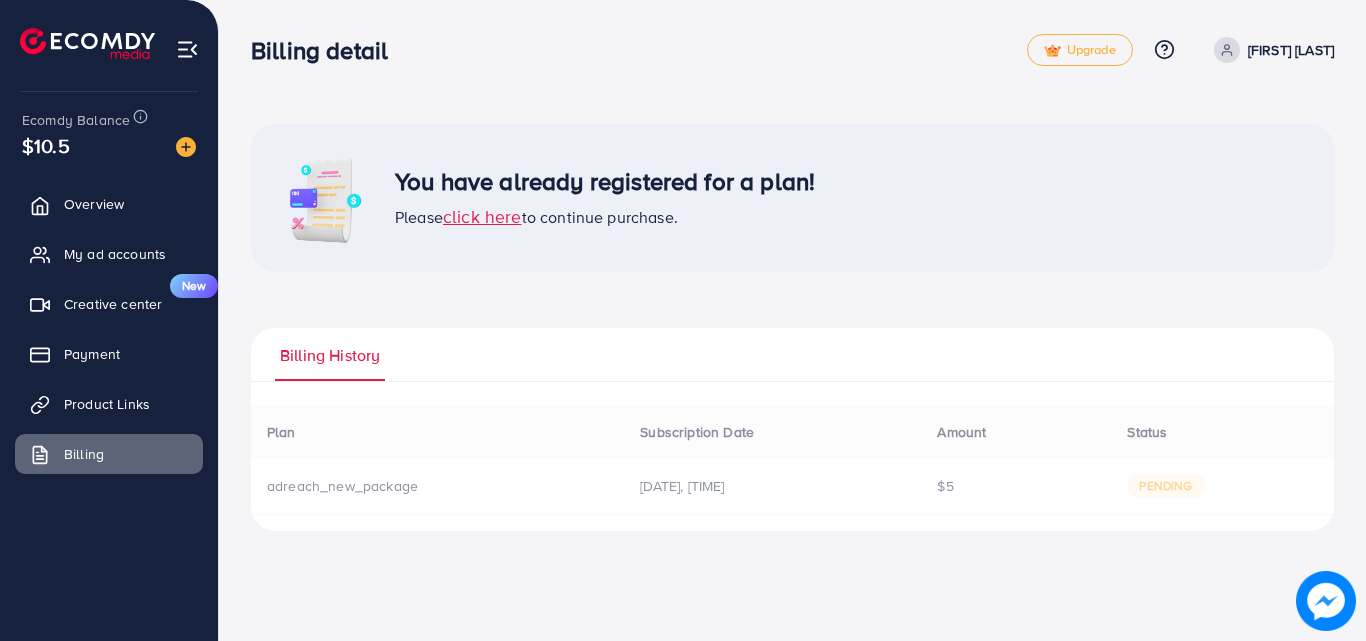 click on "Billing detail   Upgrade  Help Center Contact Support Plans and Pricing Term and policy About Us  [FIRST] [LAST]  Profile Log out Ecomdy Balance  $10.5  Overview My ad accounts Creative center  New  Payment Product Links Billing  You have already registered for a plan!   Please   click here   to continue purchase.  Billing History               Plan Subscription Date Amount Status Download Invoice            adreach_new_package  [DATE], [TIME]  $5   pending              Ecomdy Media  Business Number  [BUSINESS_NUMBER]   [NUMBER] [STREET]   [CITY]   [POSTAL_CODE]   [PHONE]   support@ecomdymedia.com   Invoice   N/A   Date   Invalid Date   Due   On Receipt   balance due   USD $0   BILL TO      Zipcode:    (+)      Description   Rate   qty   amount   Subscription Plan    $0   1   $0   subtotal   $0   service charge   $0   tax   $0   Total   $0   balance due   USD $0     Ecomdy Media  Business Number  [BUSINESS_NUMBER]   [NUMBER] [STREET]   [CITY]   [POSTAL_CODE]   [PHONE]   support@ecomdymedia.com   Invoice" at bounding box center (683, 320) 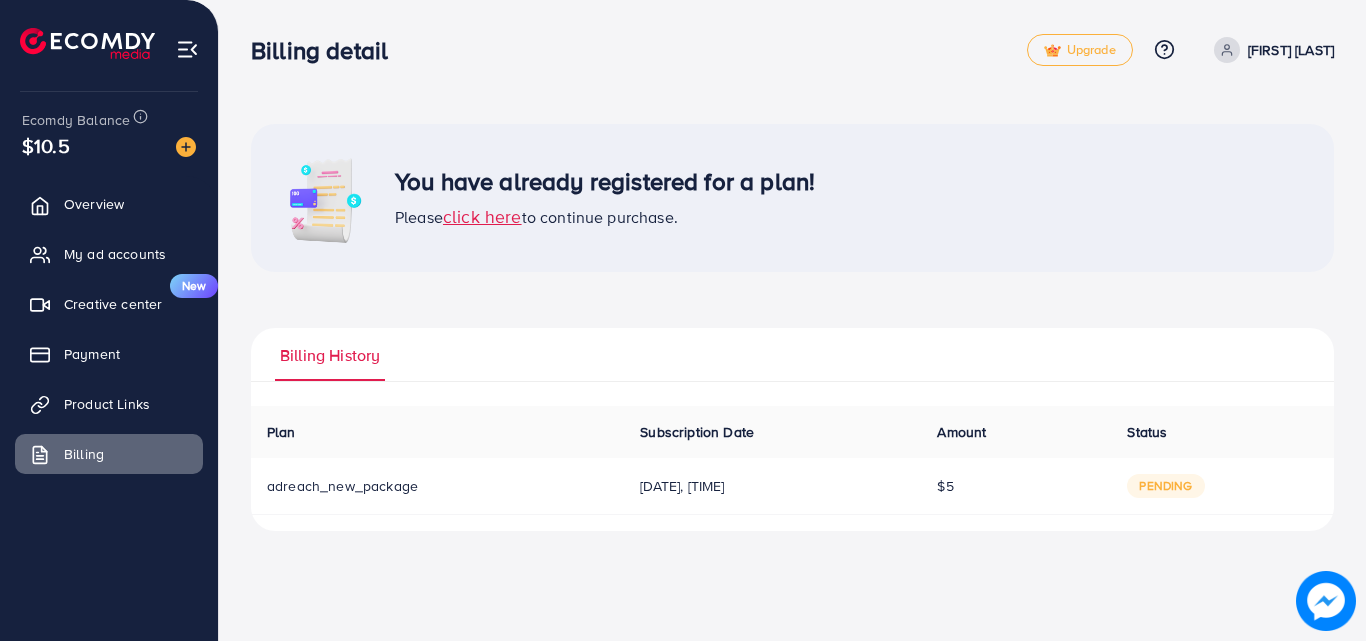 click on "Billing detail   Upgrade  Help Center Contact Support Plans and Pricing Term and policy About Us  [FIRST] [LAST]  Profile Log out Ecomdy Balance  $10.5  Overview My ad accounts Creative center  New  Payment Product Links Billing  You have already registered for a plan!   Please   click here   to continue purchase.  Billing History               Plan Subscription Date Amount Status Download Invoice            adreach_new_package  [DATE], [TIME]  $5   pending              Ecomdy Media  Business Number  [BUSINESS_NUMBER]   [NUMBER] [STREET]   [CITY]   [POSTAL_CODE]   [PHONE]   support@ecomdymedia.com   Invoice   N/A   Date   Invalid Date   Due   On Receipt   balance due   USD $0   BILL TO      Zipcode:    (+)      Description   Rate   qty   amount   Subscription Plan    $0   1   $0   subtotal   $0   service charge   $0   tax   $0   Total   $0   balance due   USD $0     Ecomdy Media  Business Number  [BUSINESS_NUMBER]   [NUMBER] [STREET]   [CITY]   [POSTAL_CODE]   [PHONE]   support@ecomdymedia.com   Invoice" at bounding box center (683, 320) 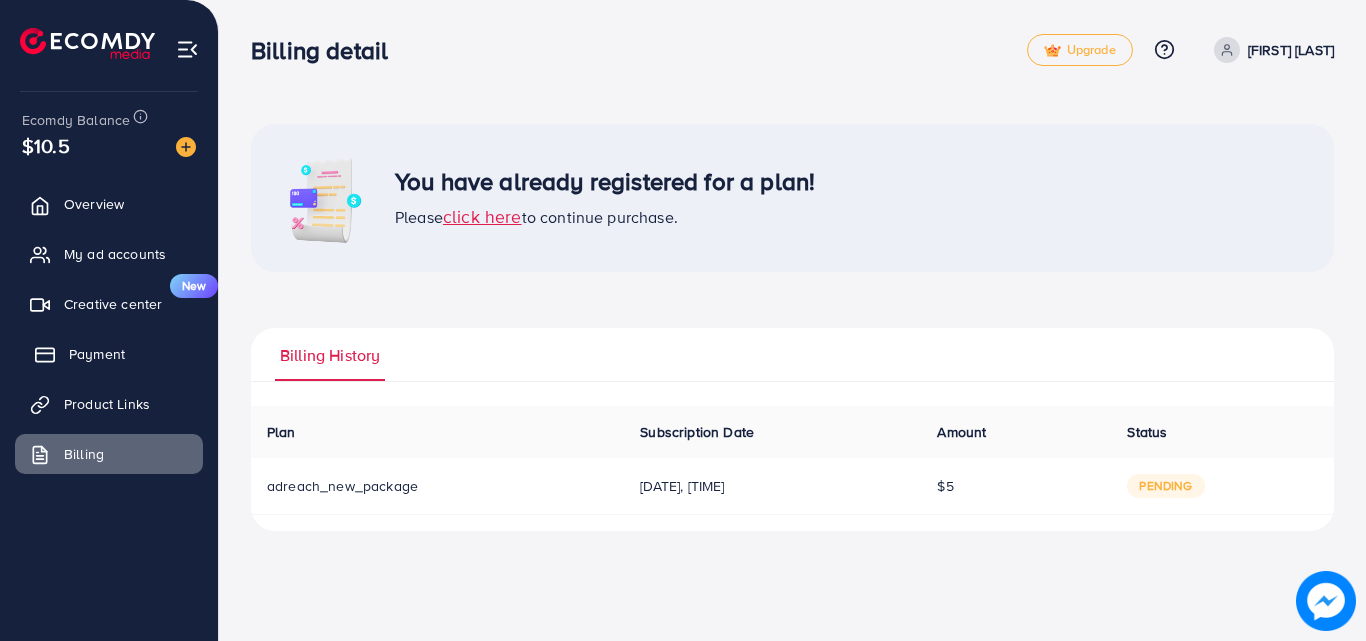 click on "Payment" at bounding box center [109, 354] 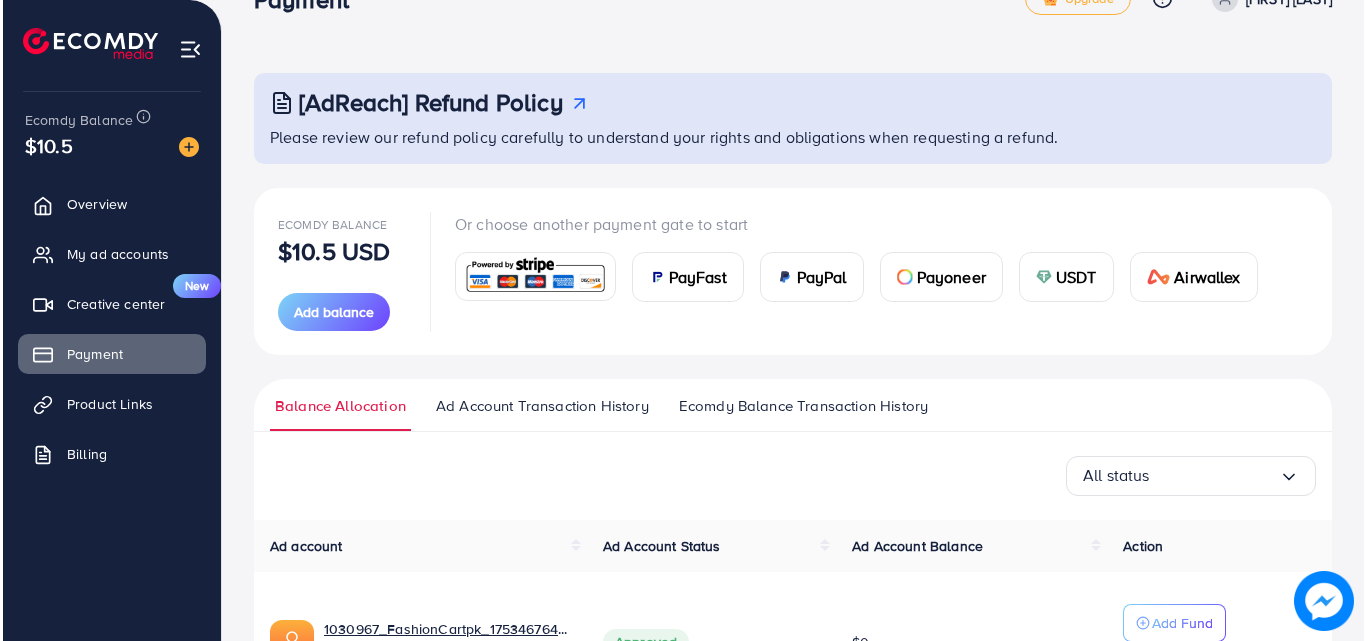scroll, scrollTop: 207, scrollLeft: 0, axis: vertical 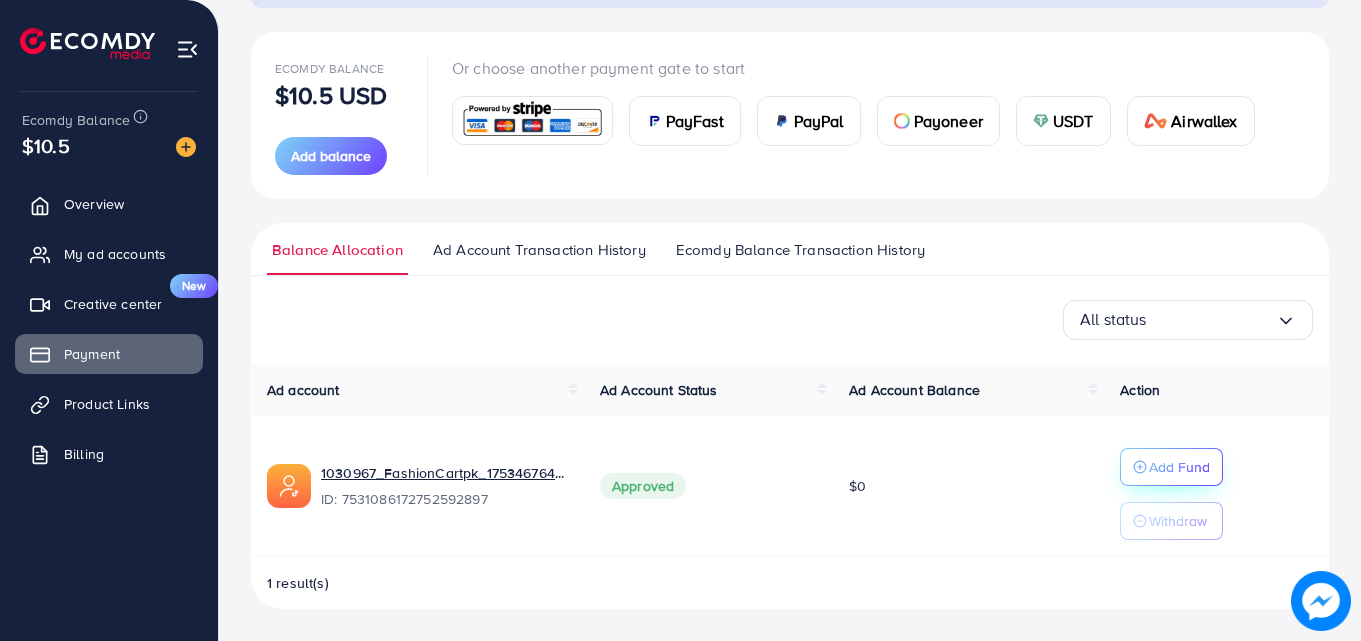 click on "Add Fund" at bounding box center (1179, 467) 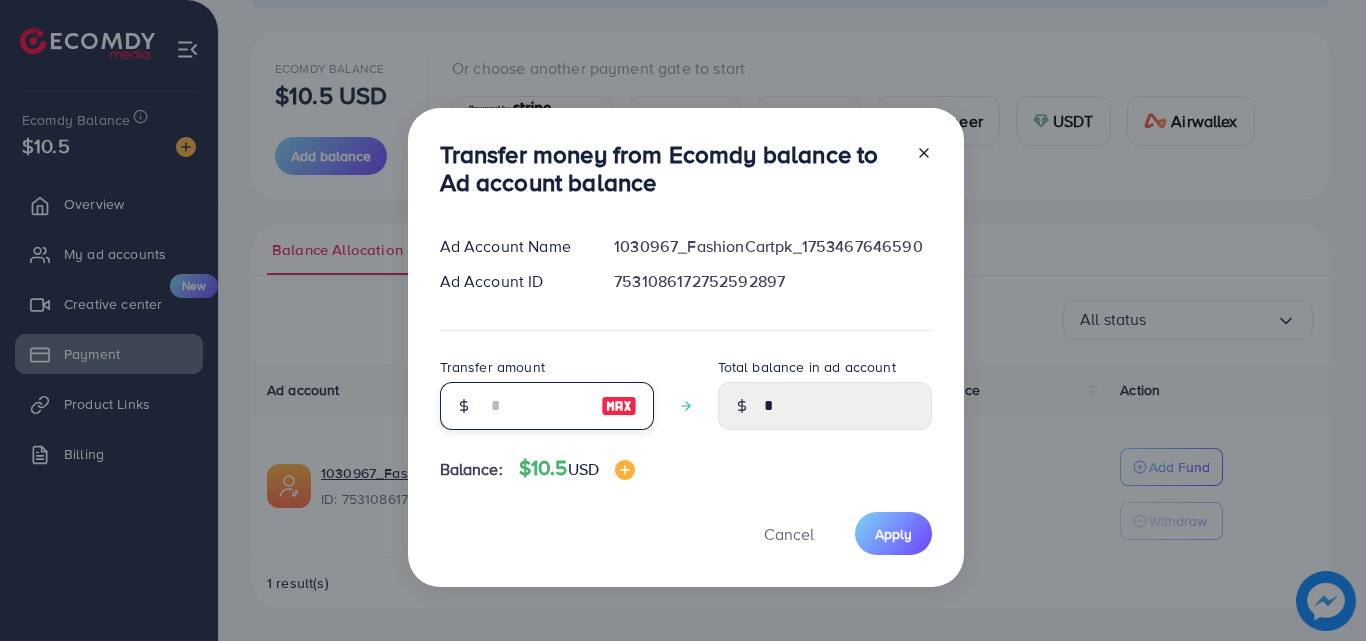 click at bounding box center [536, 406] 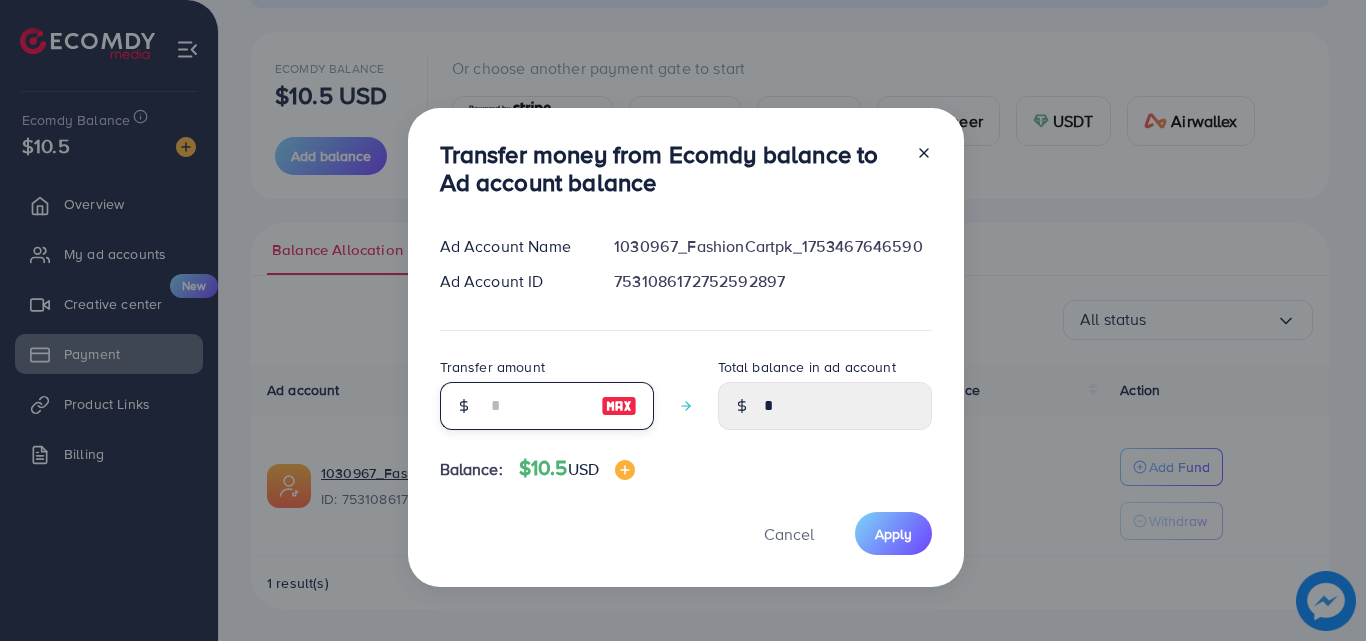 type on "*" 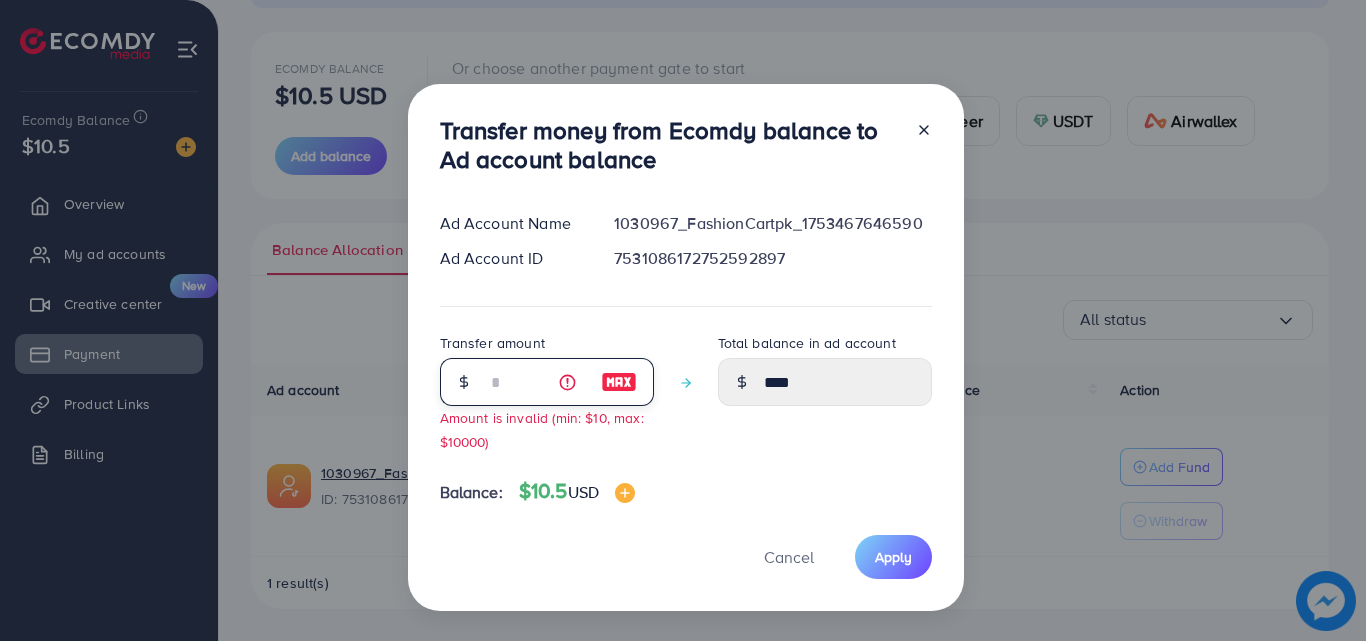 type on "**" 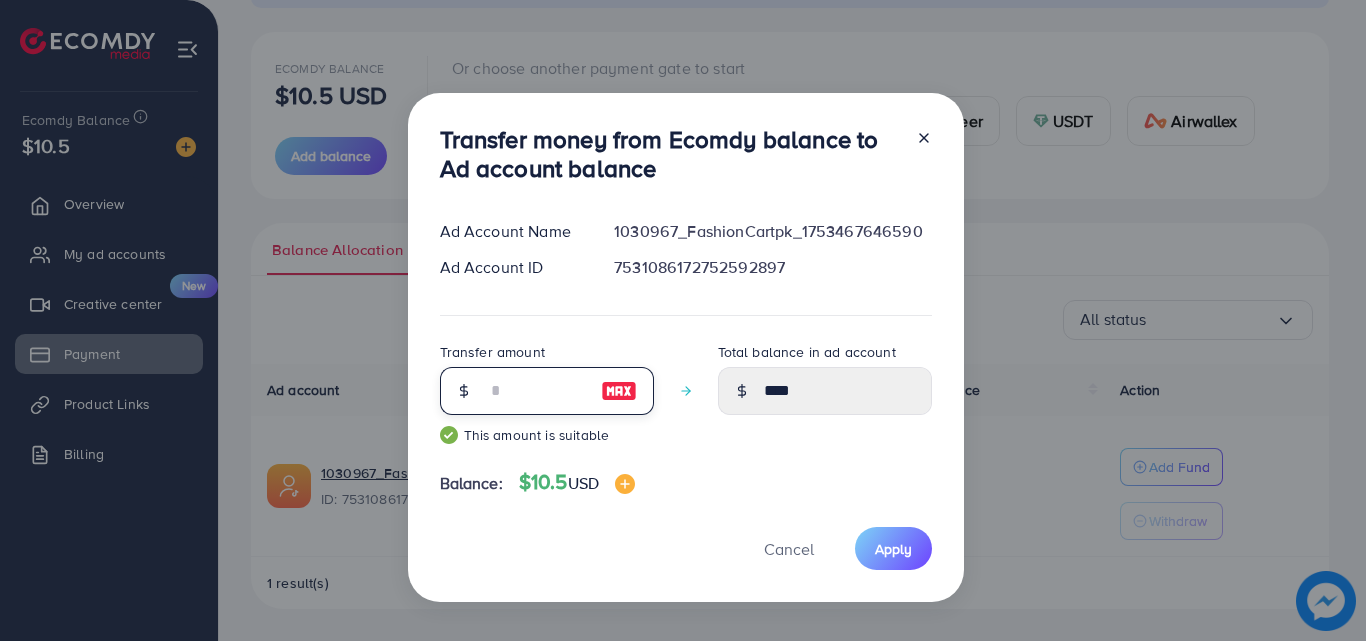 type on "*****" 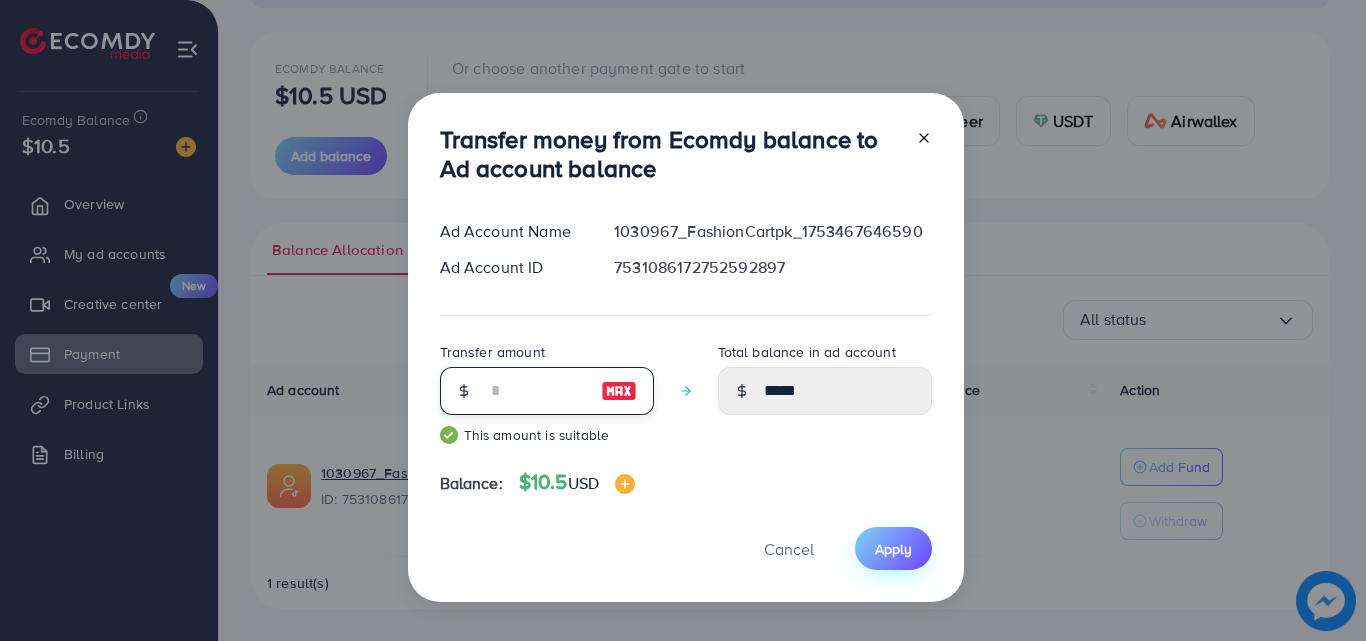 type on "**" 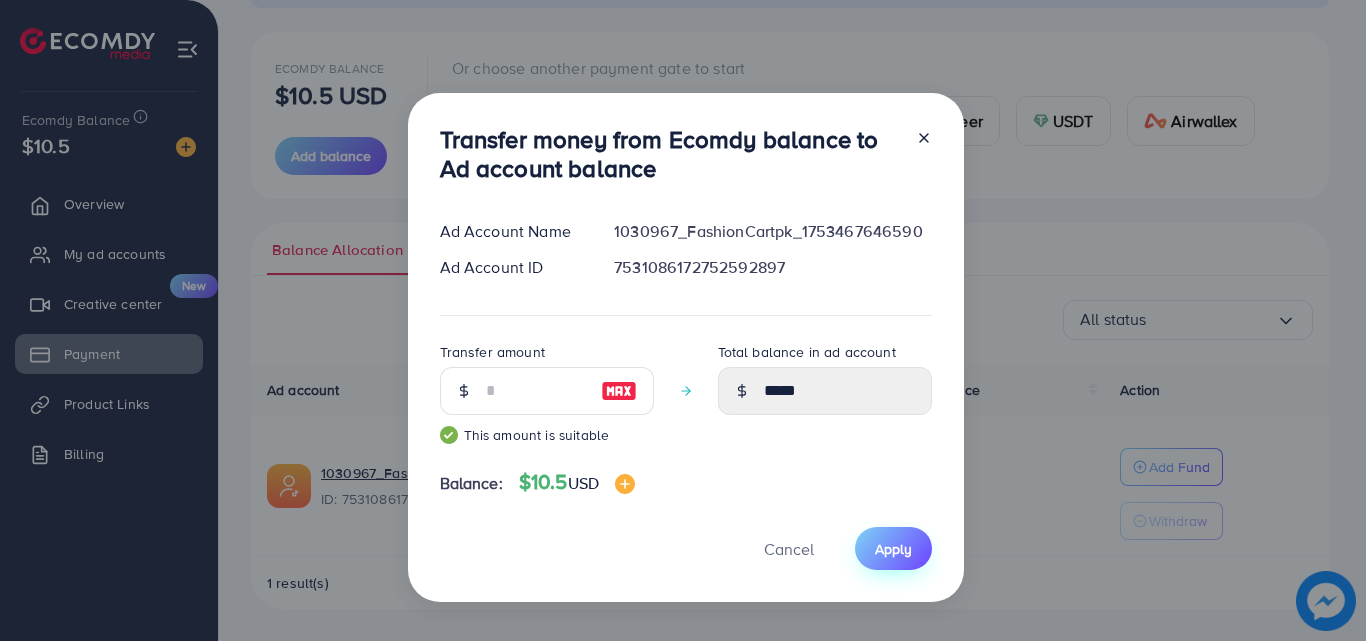 click on "Apply" at bounding box center (893, 548) 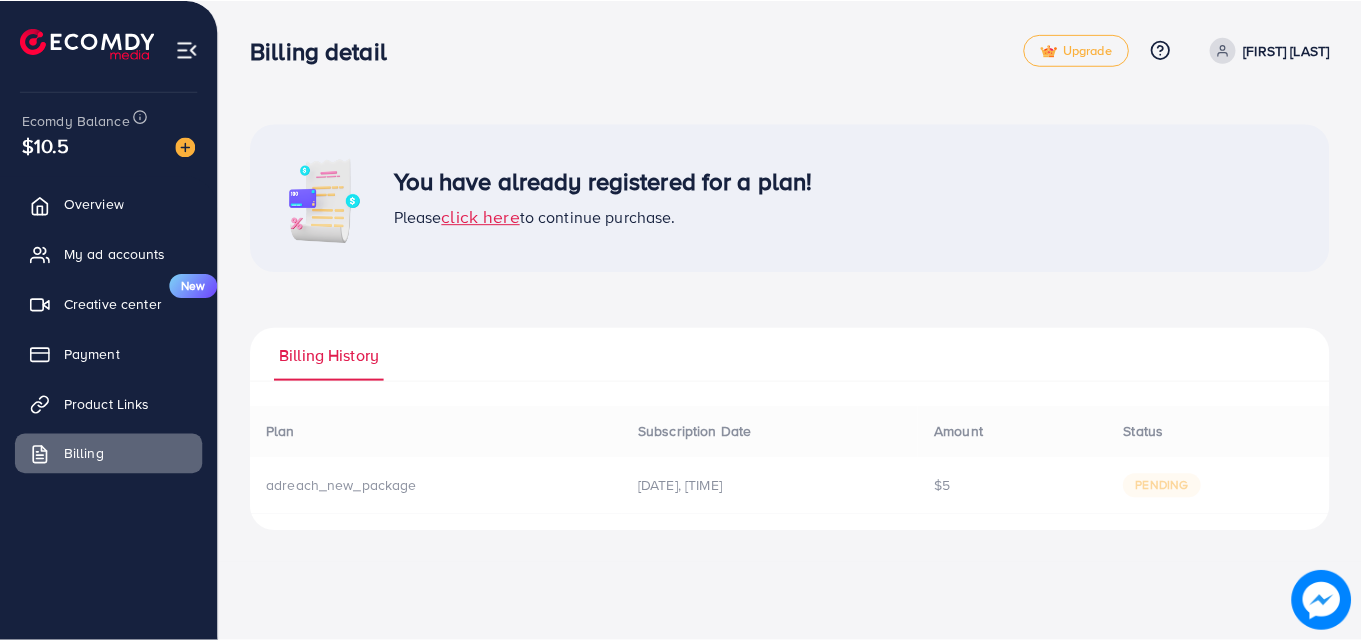scroll, scrollTop: 0, scrollLeft: 0, axis: both 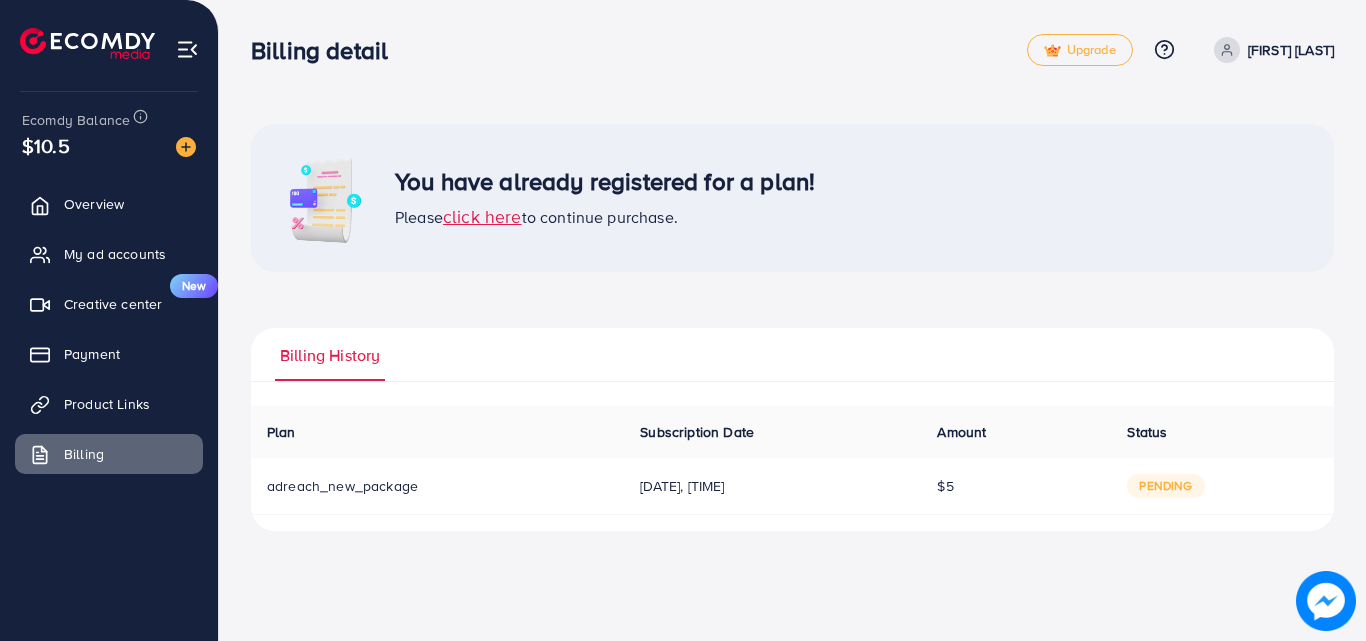 click on "[DATE], [TIME]" at bounding box center [772, 486] 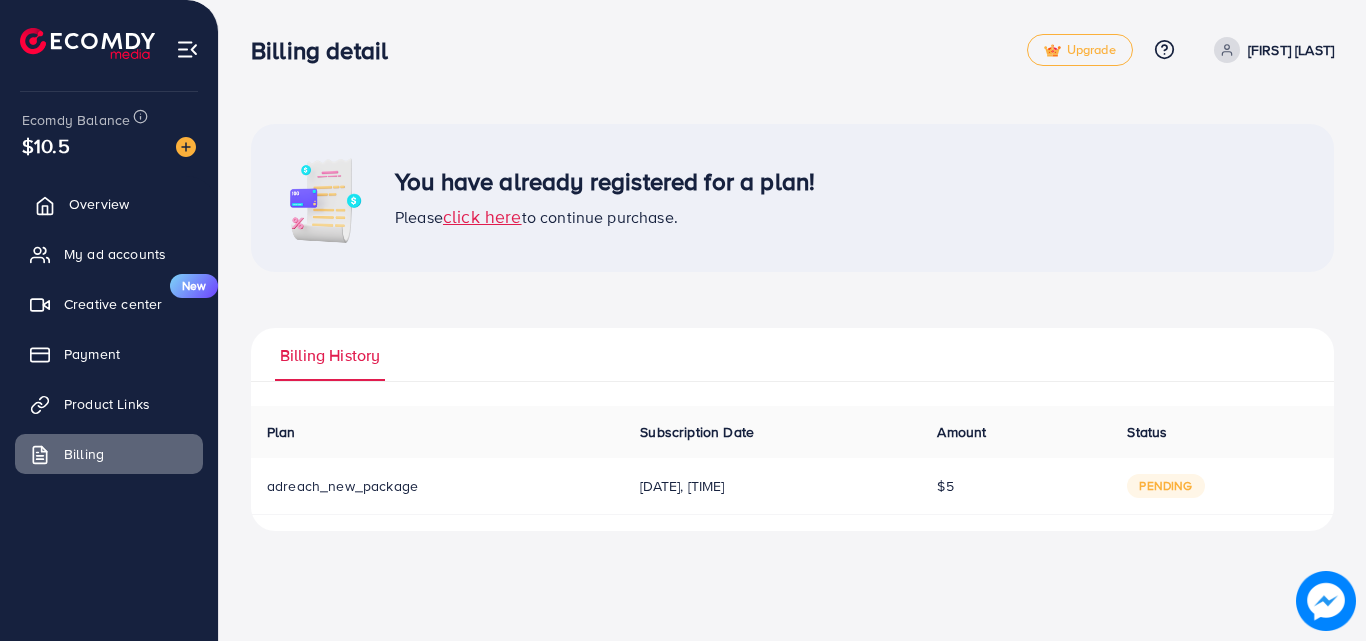 click on "Overview" at bounding box center [99, 204] 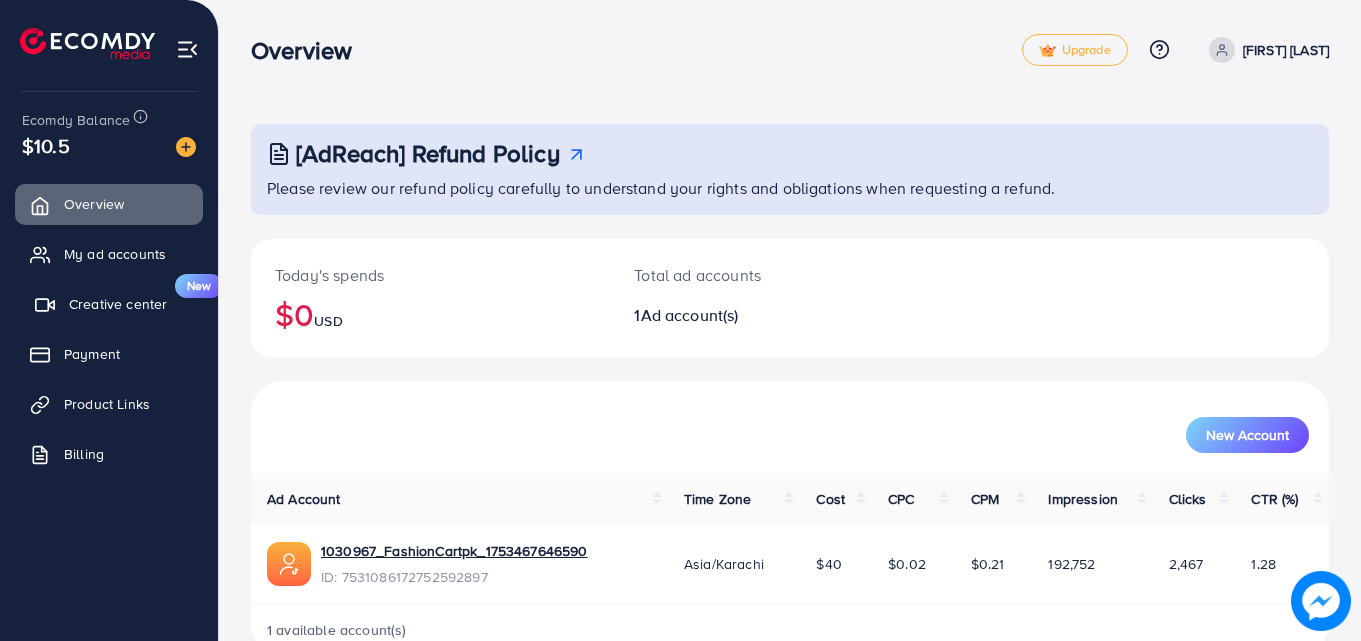 click on "Creative center  New" at bounding box center (109, 304) 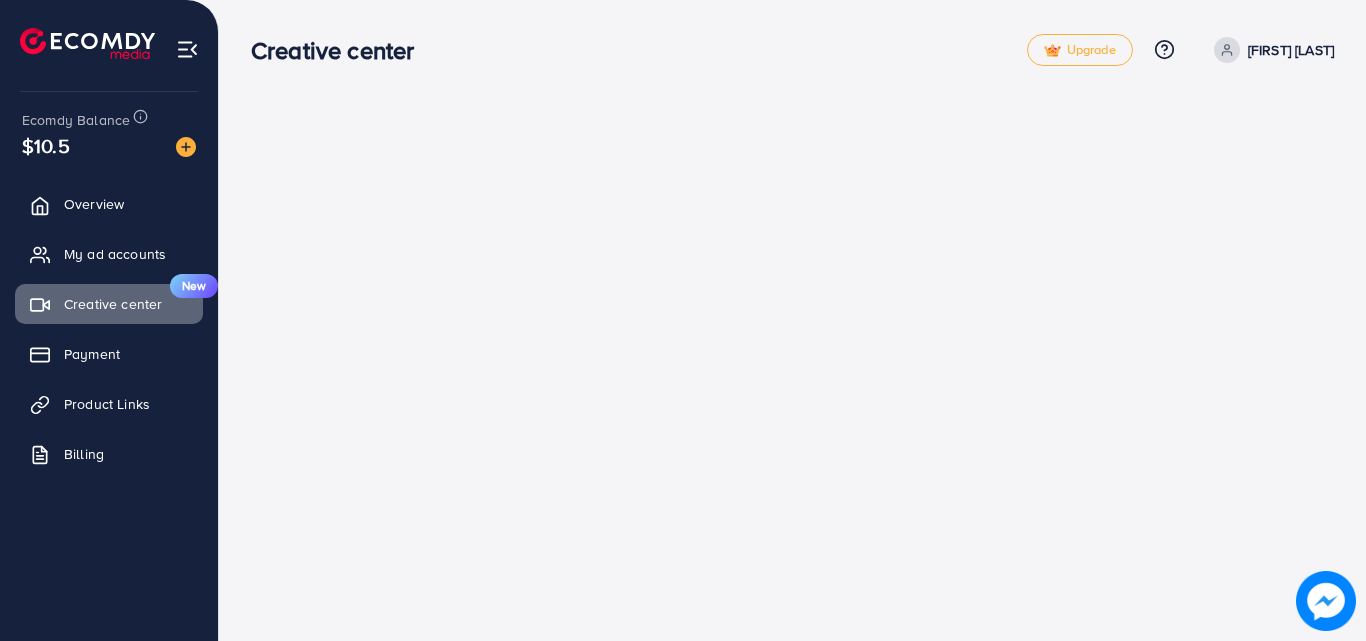 click on "Ecomdy Balance  $10.5" at bounding box center (109, 134) 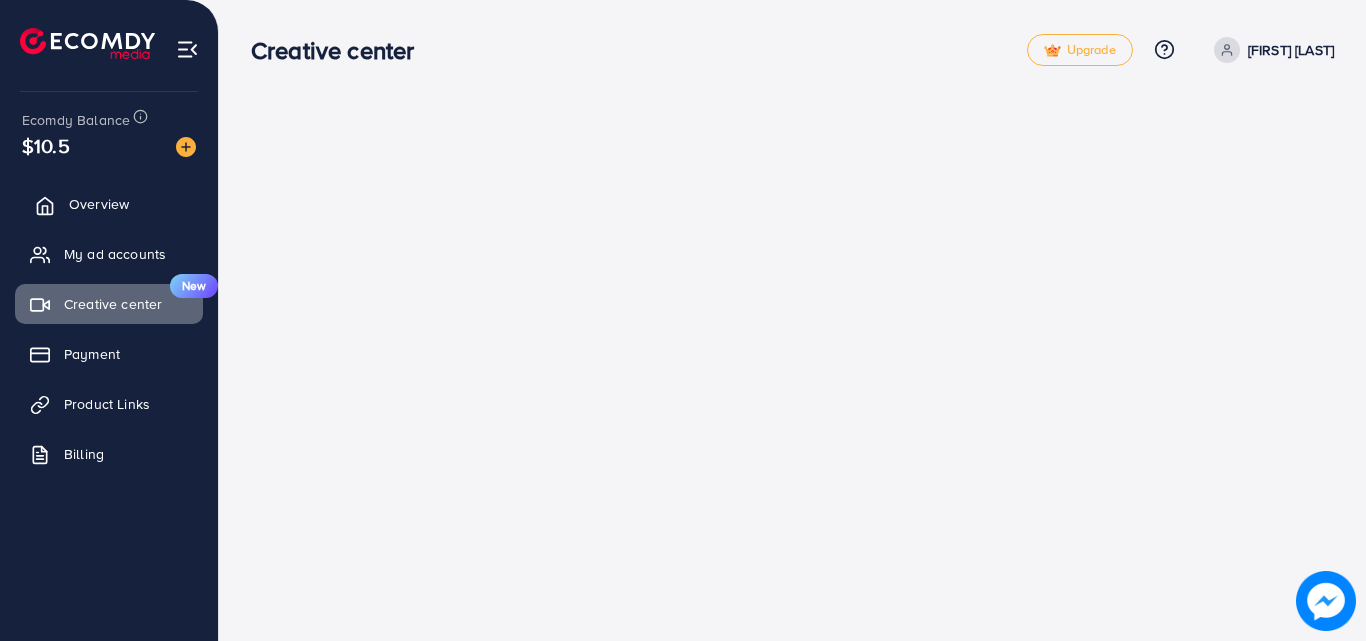 click on "Overview" at bounding box center [99, 204] 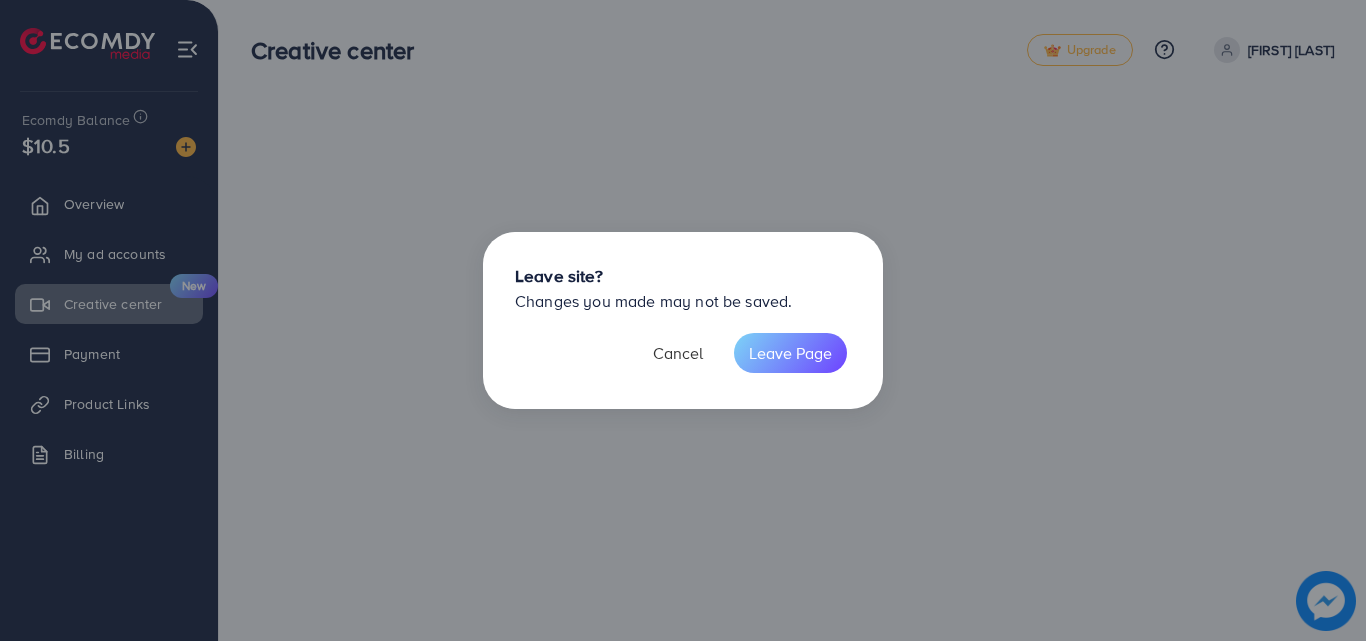 click on "Cancel" at bounding box center [678, 353] 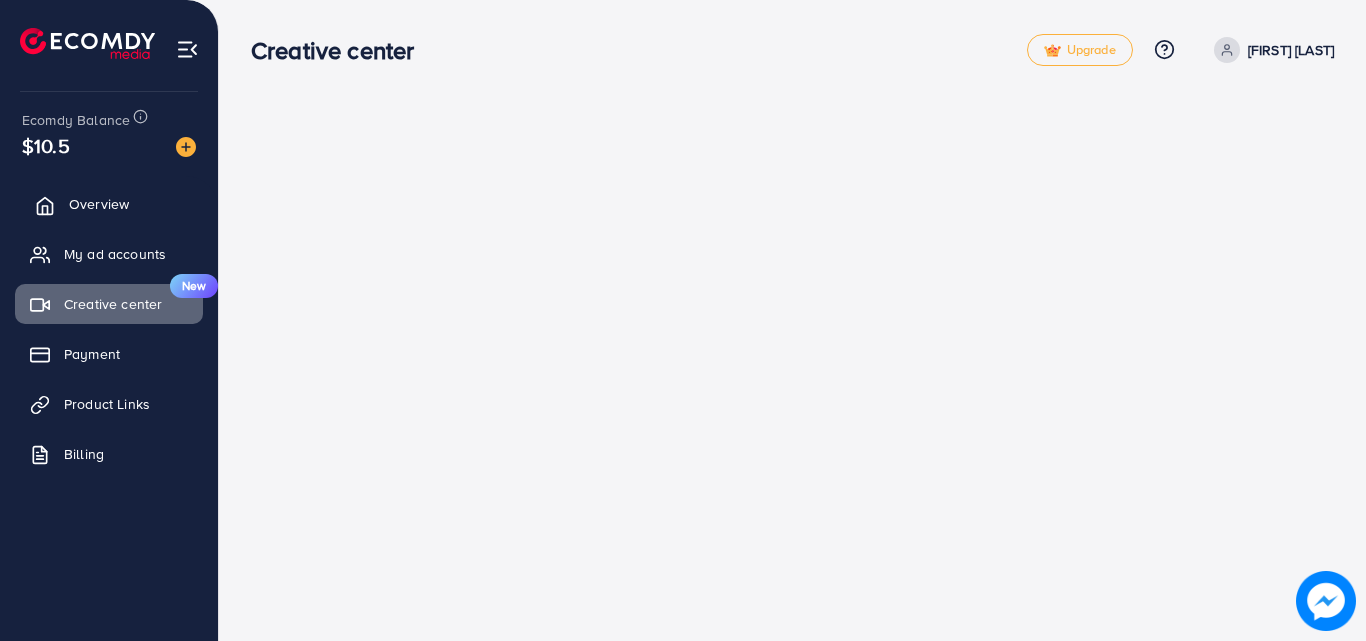 click on "Overview" at bounding box center (99, 204) 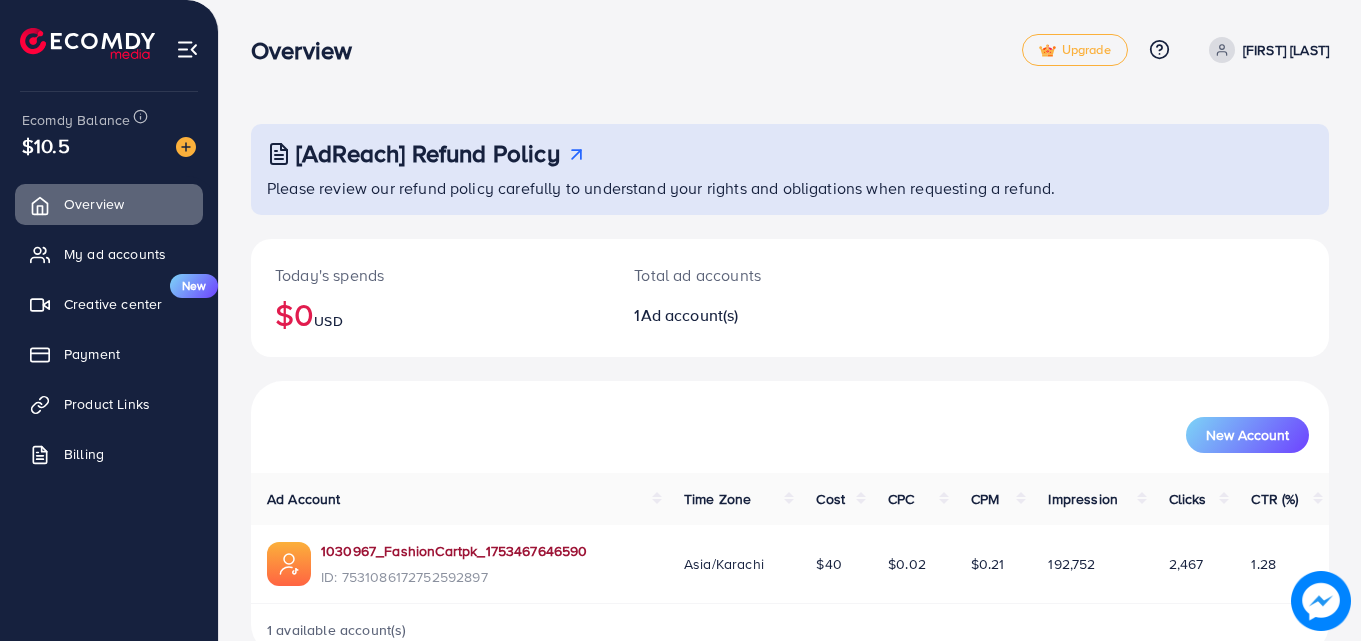 click on "1030967_FashionCartpk_1753467646590" at bounding box center [454, 551] 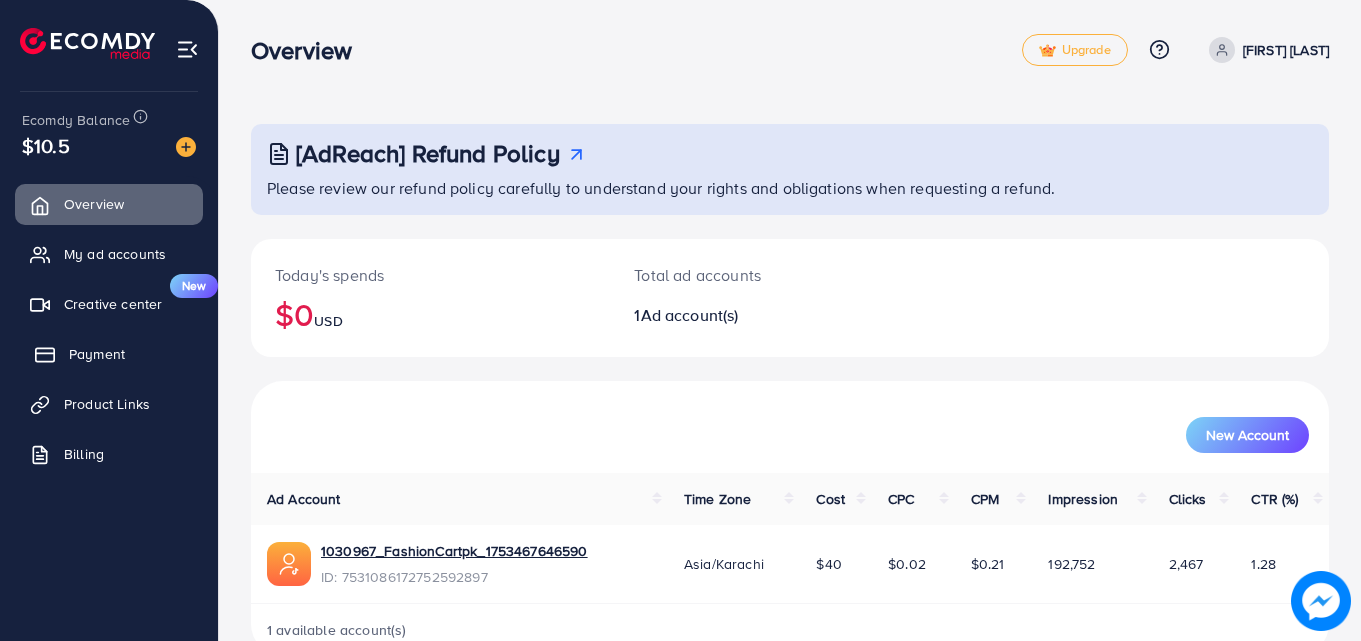 click on "Payment" at bounding box center (109, 354) 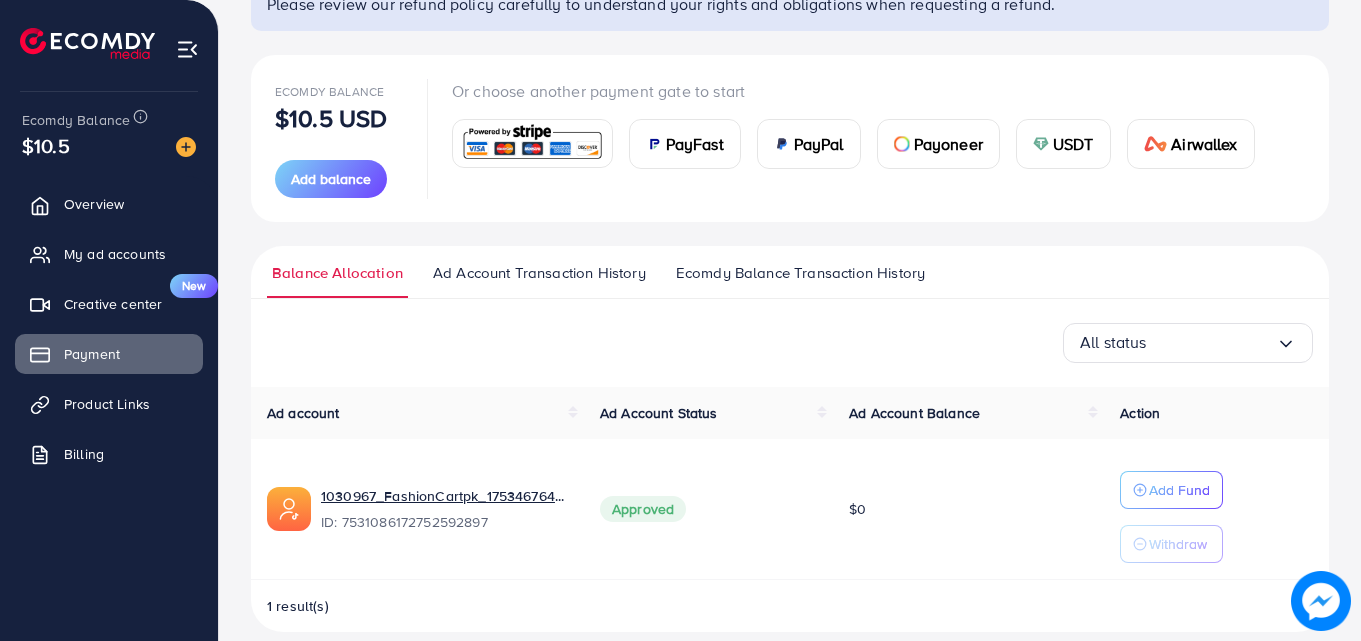scroll, scrollTop: 207, scrollLeft: 0, axis: vertical 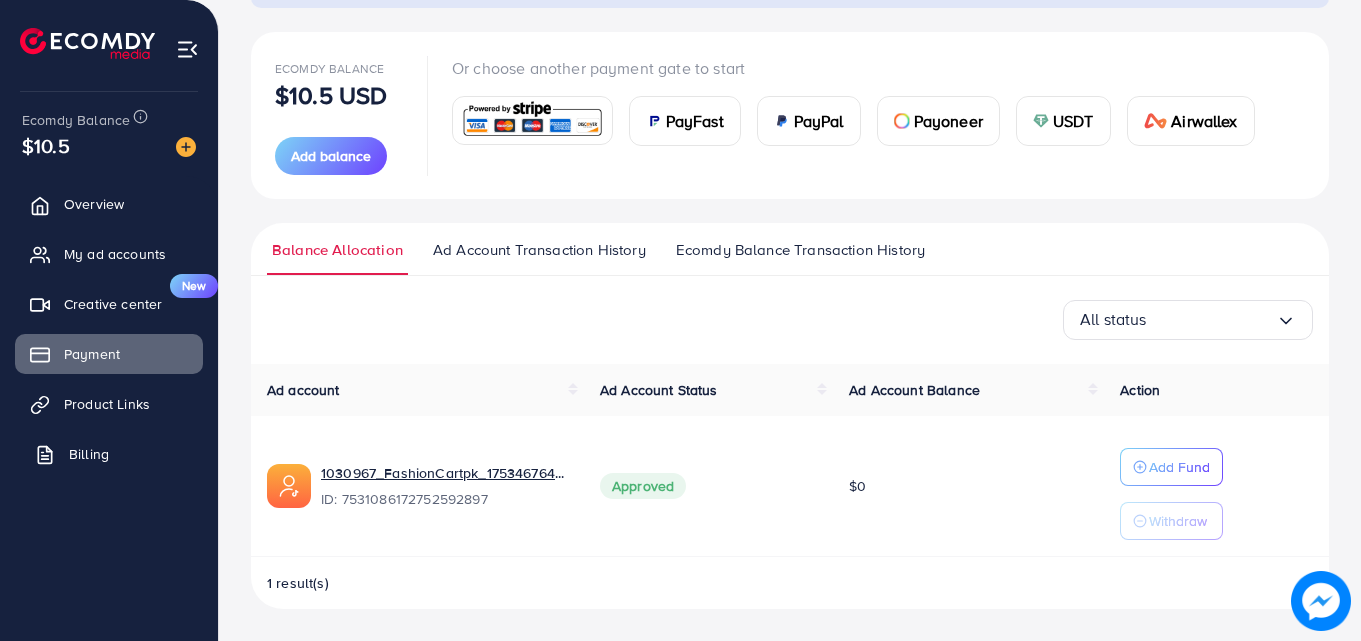 click on "Billing" at bounding box center (109, 454) 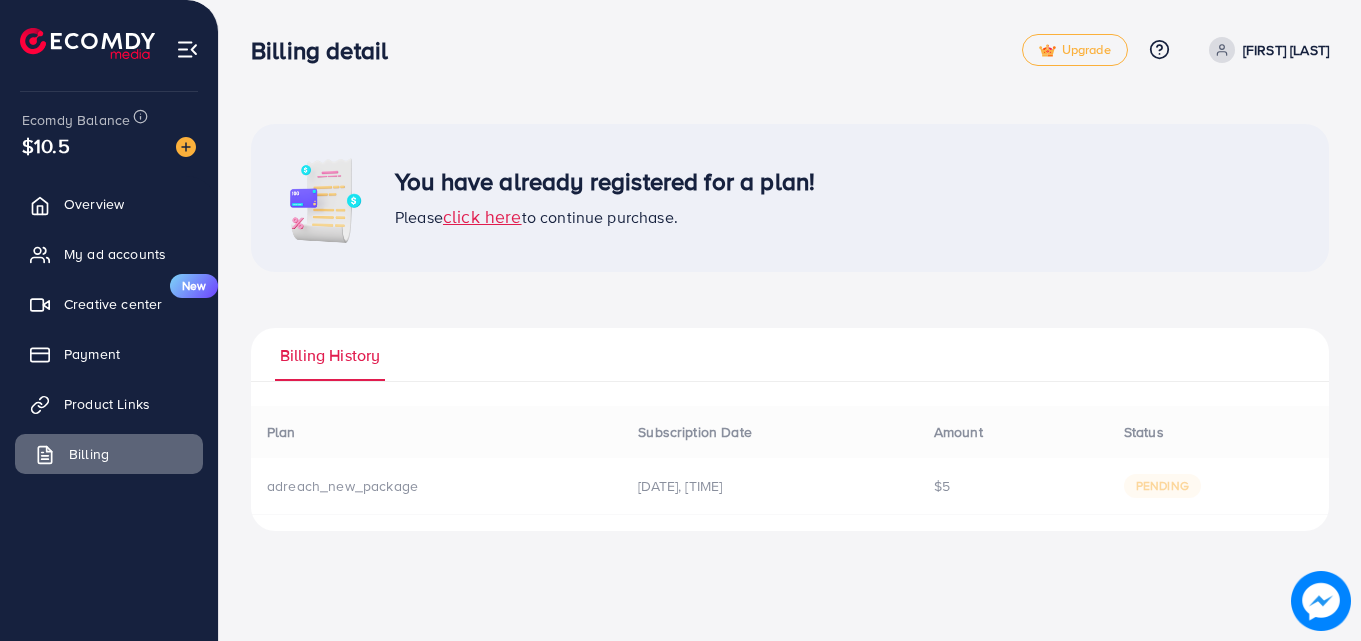 scroll, scrollTop: 0, scrollLeft: 0, axis: both 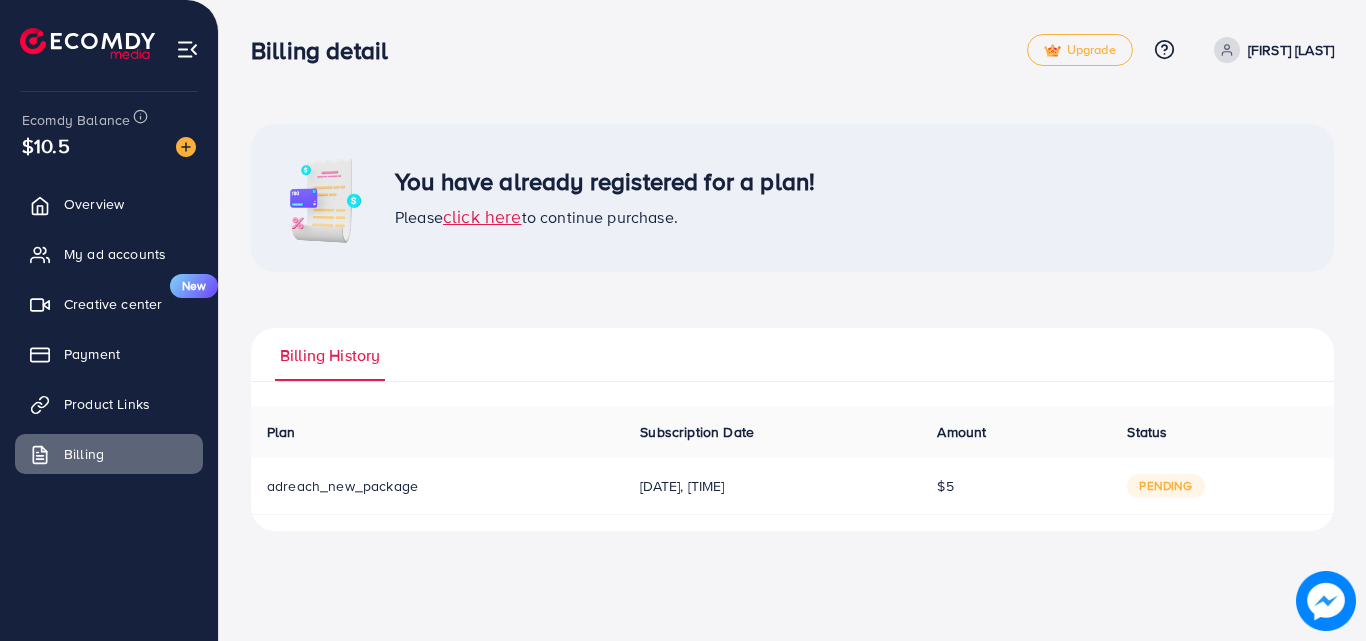 click on "Subscription Date" at bounding box center [772, 432] 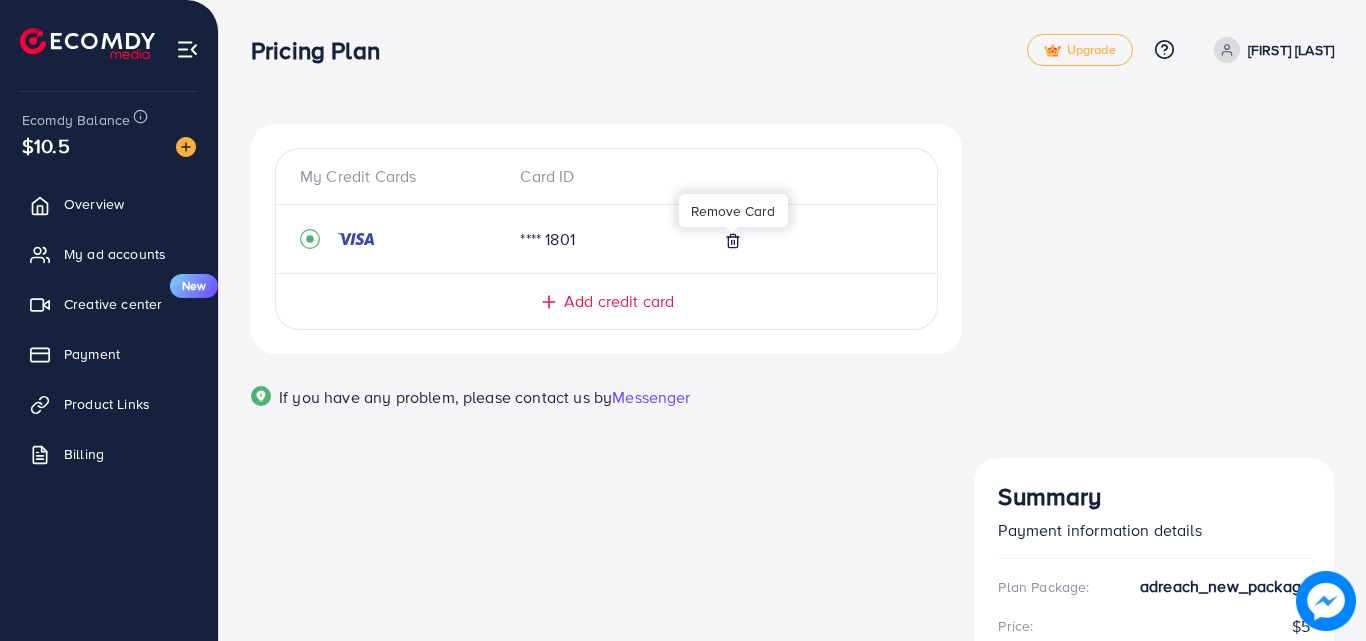 click at bounding box center (732, 230) 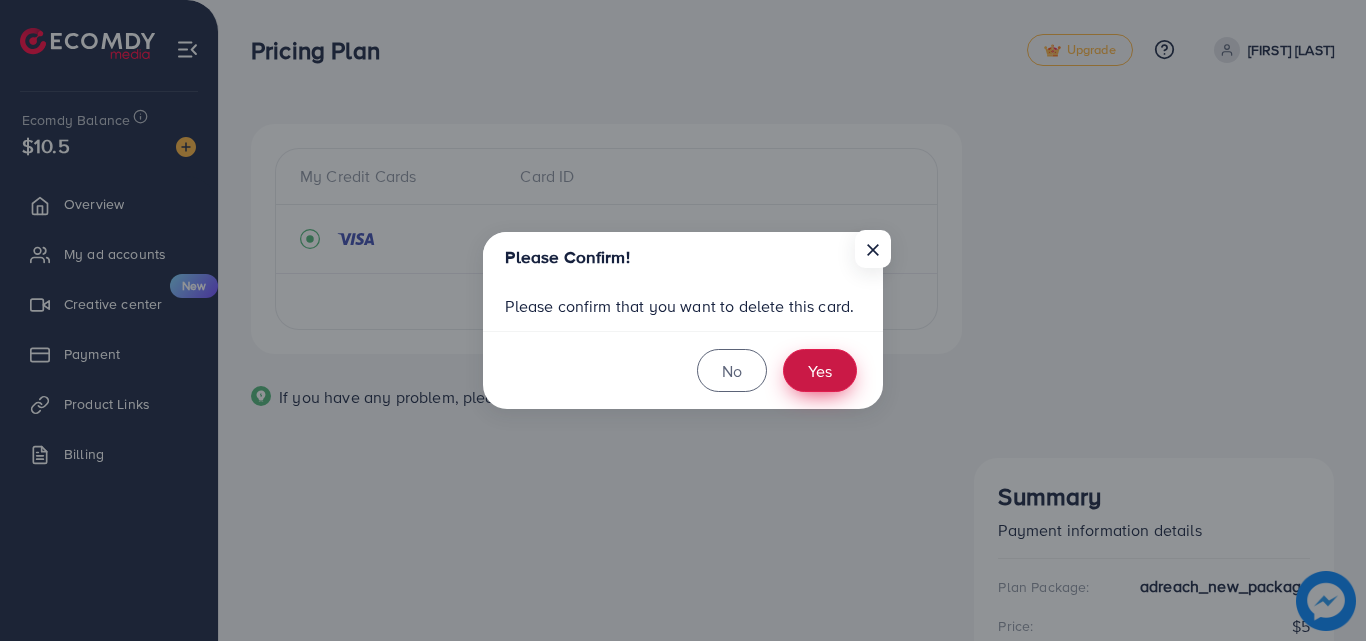 click on "Yes" at bounding box center (820, 370) 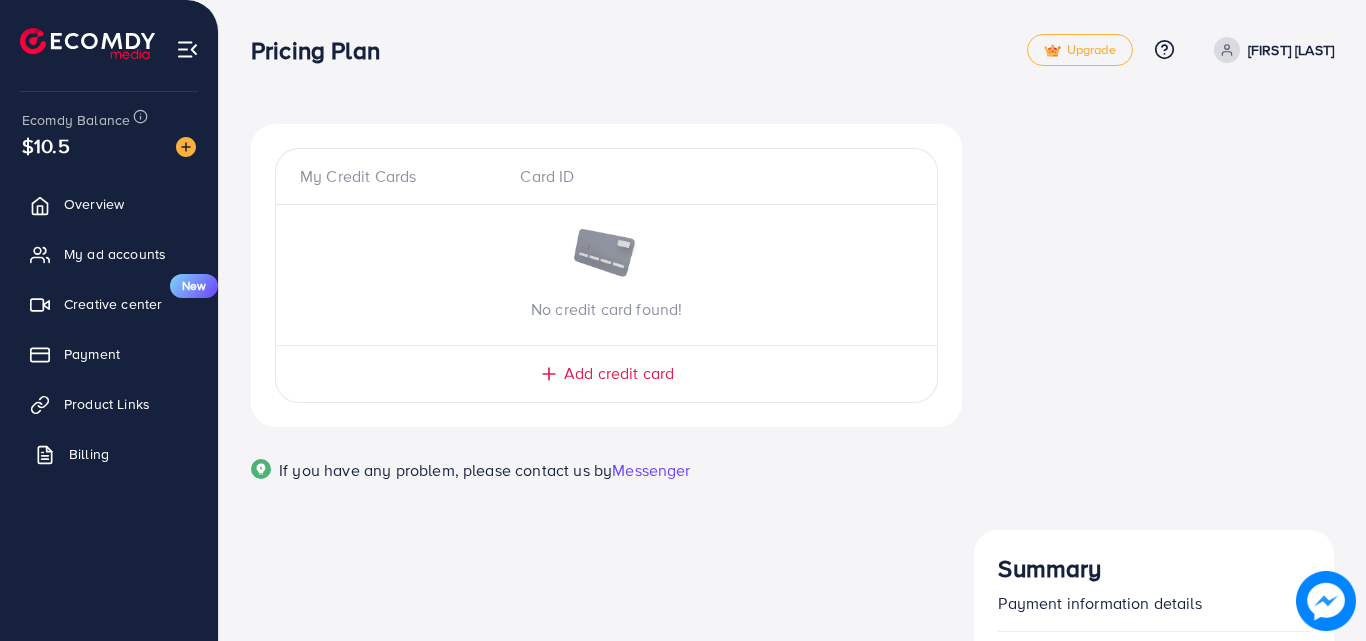 click on "Billing" at bounding box center (89, 454) 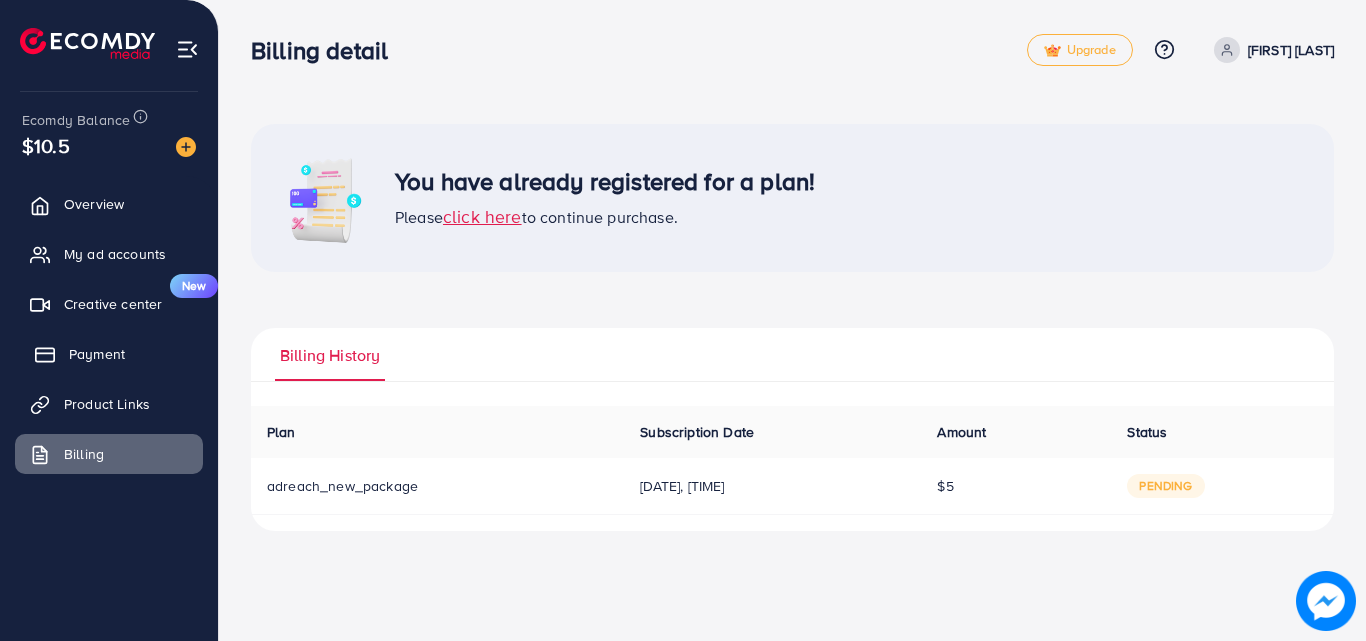 click on "Payment" at bounding box center (97, 354) 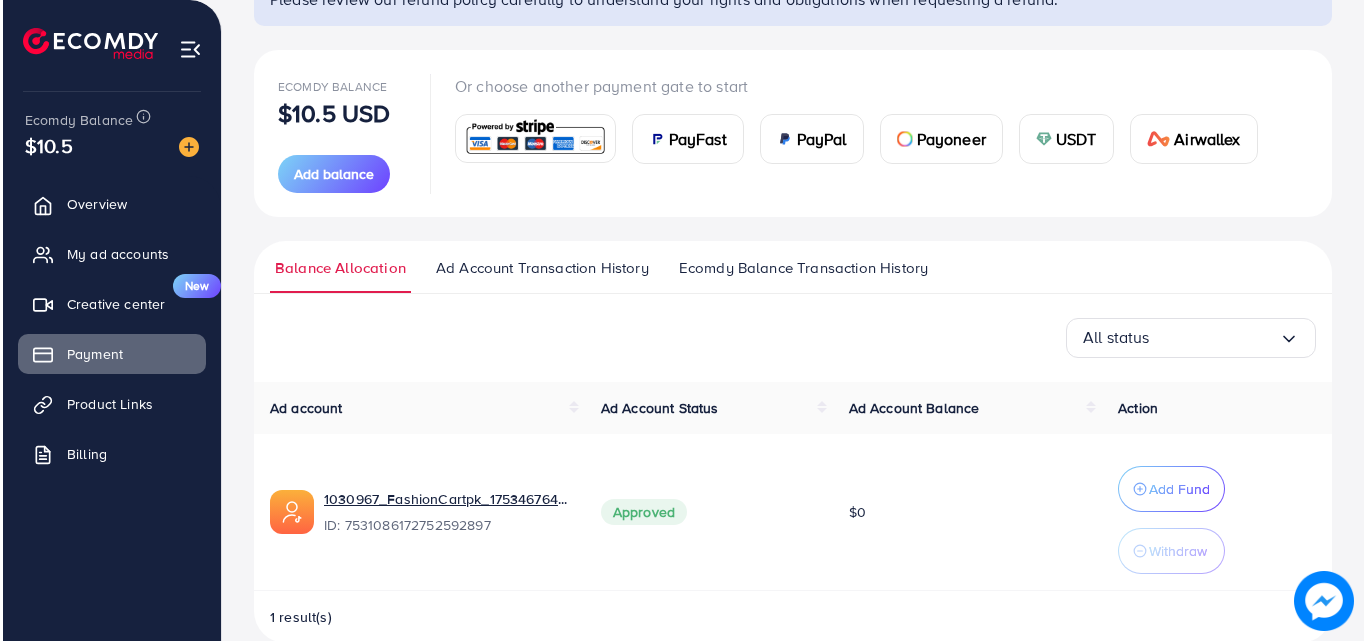 scroll, scrollTop: 208, scrollLeft: 0, axis: vertical 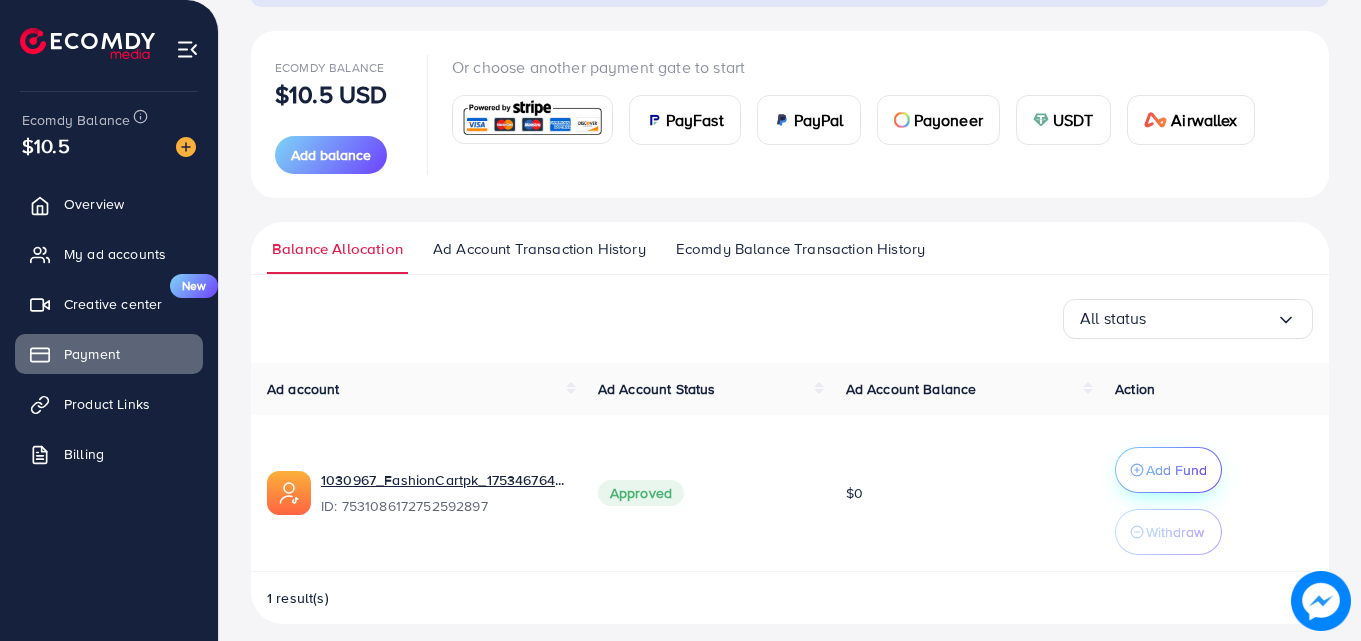 click on "Add Fund" at bounding box center [1168, 470] 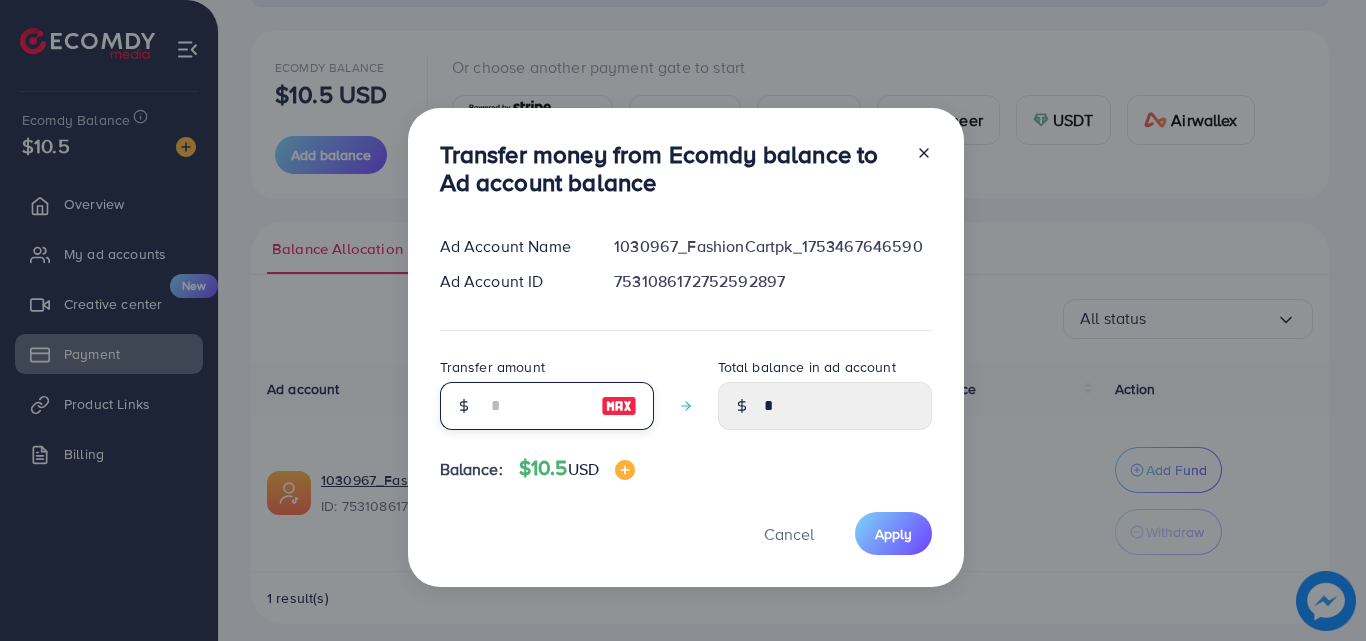click at bounding box center (536, 406) 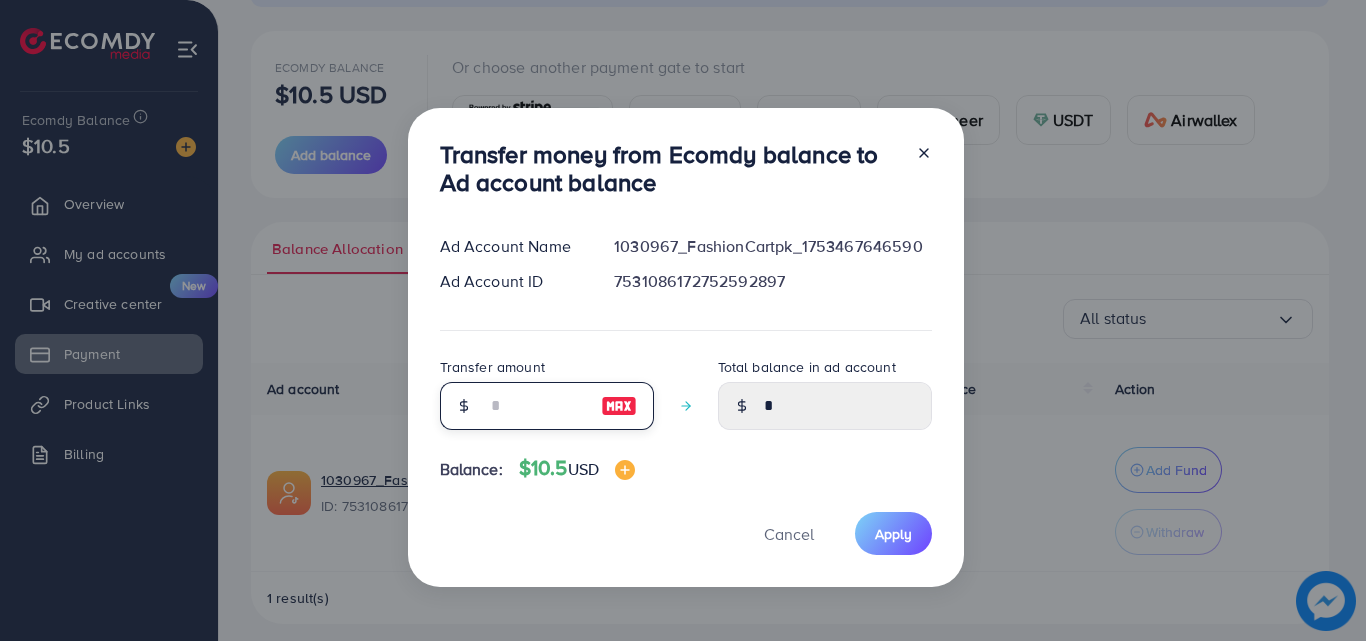 type on "**" 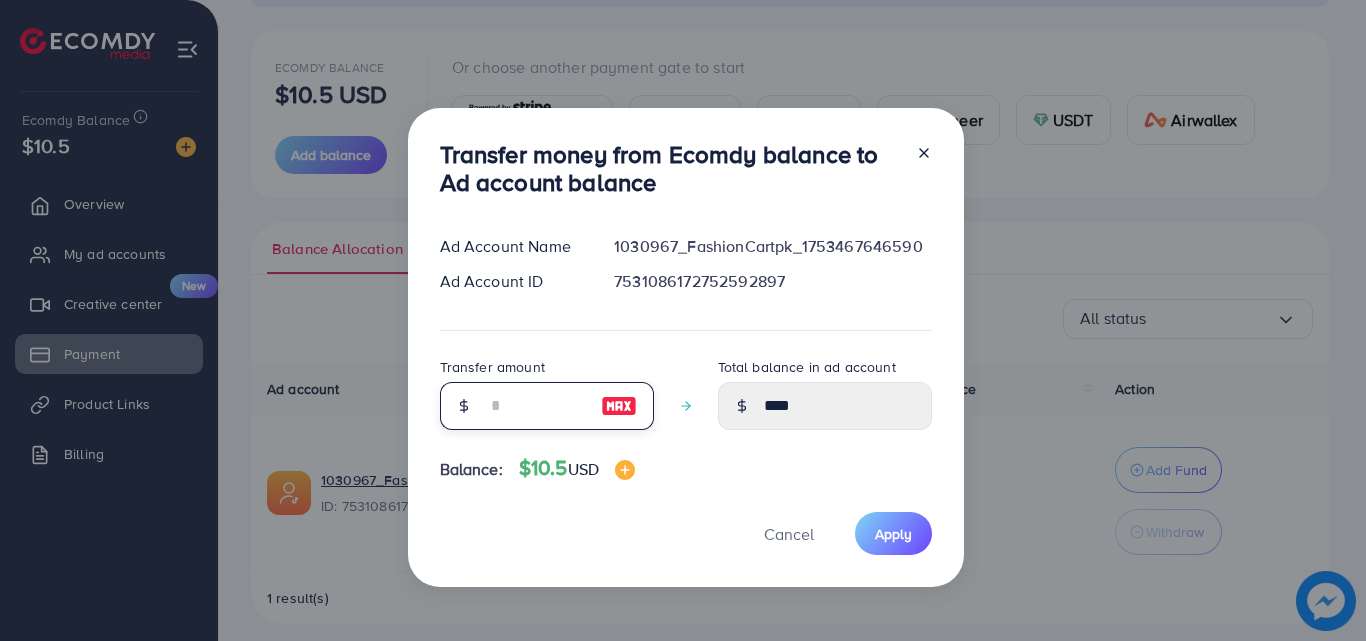 type on "*****" 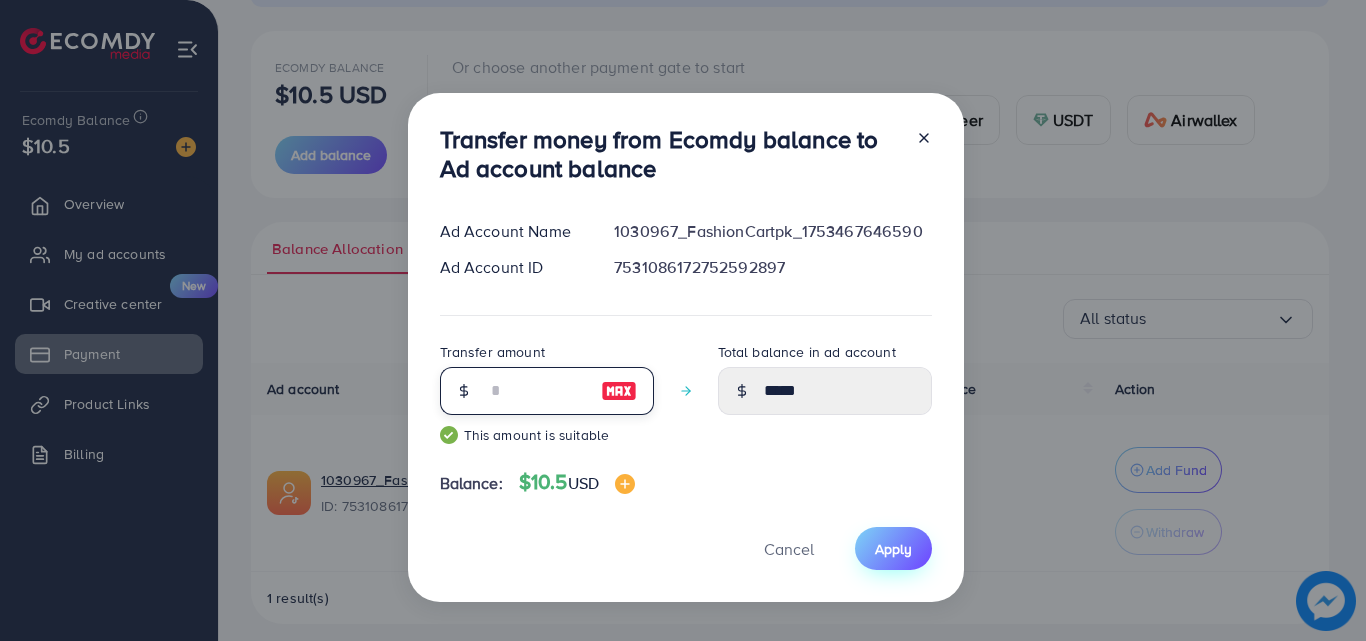 type on "**" 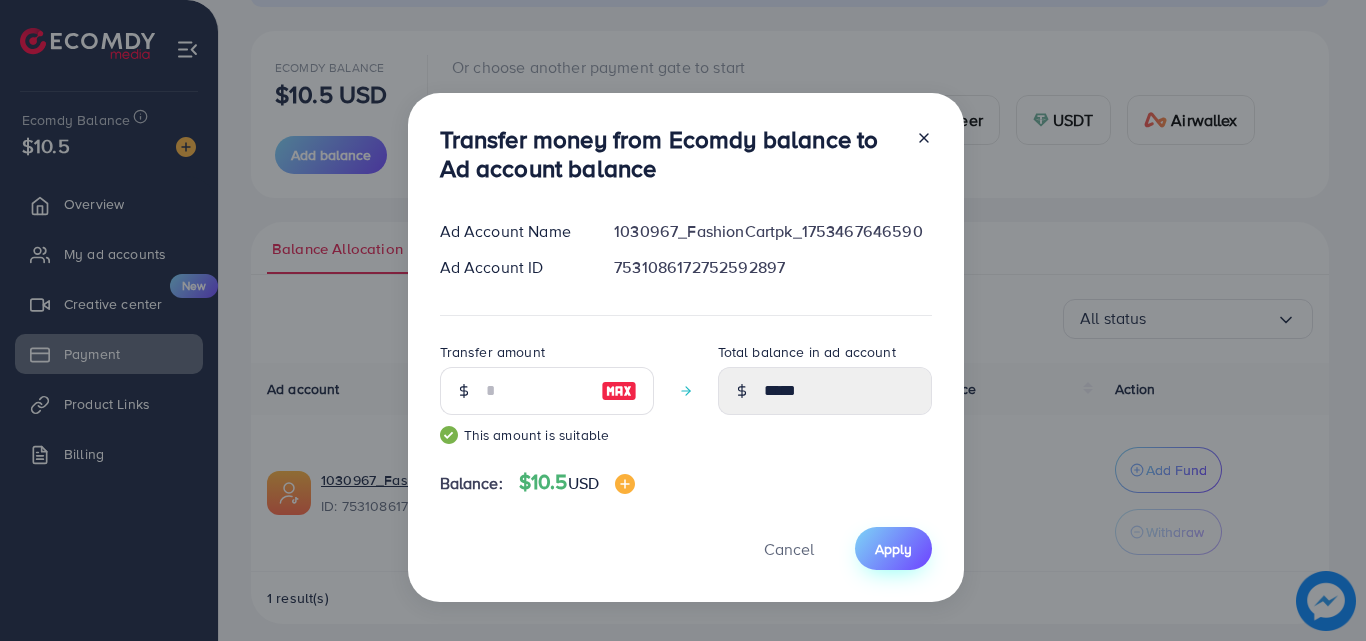 click on "Apply" at bounding box center [893, 548] 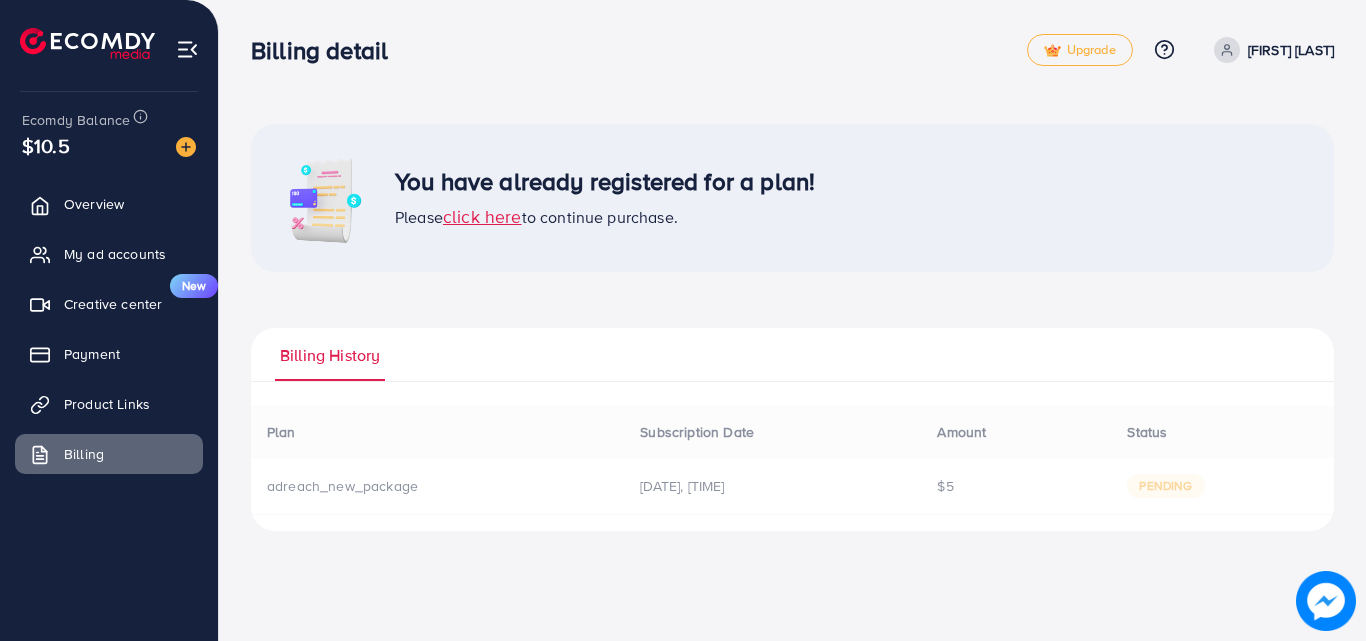 scroll, scrollTop: 0, scrollLeft: 0, axis: both 